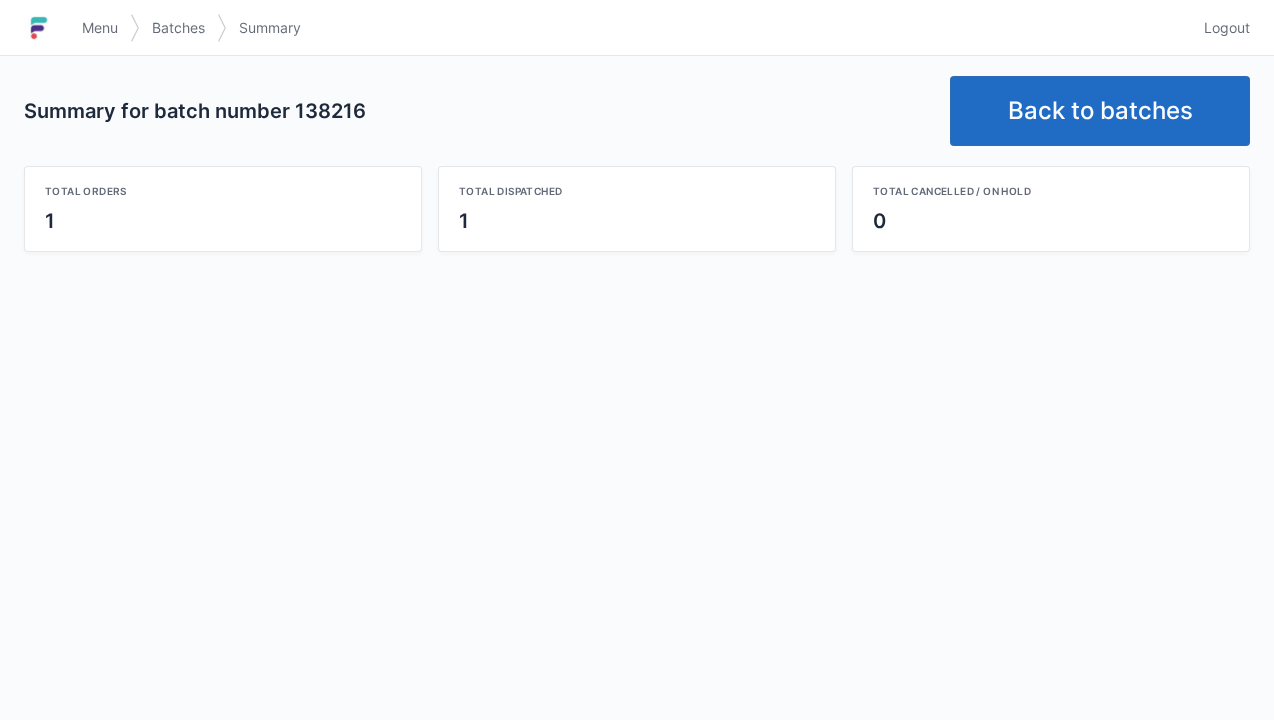 scroll, scrollTop: 0, scrollLeft: 0, axis: both 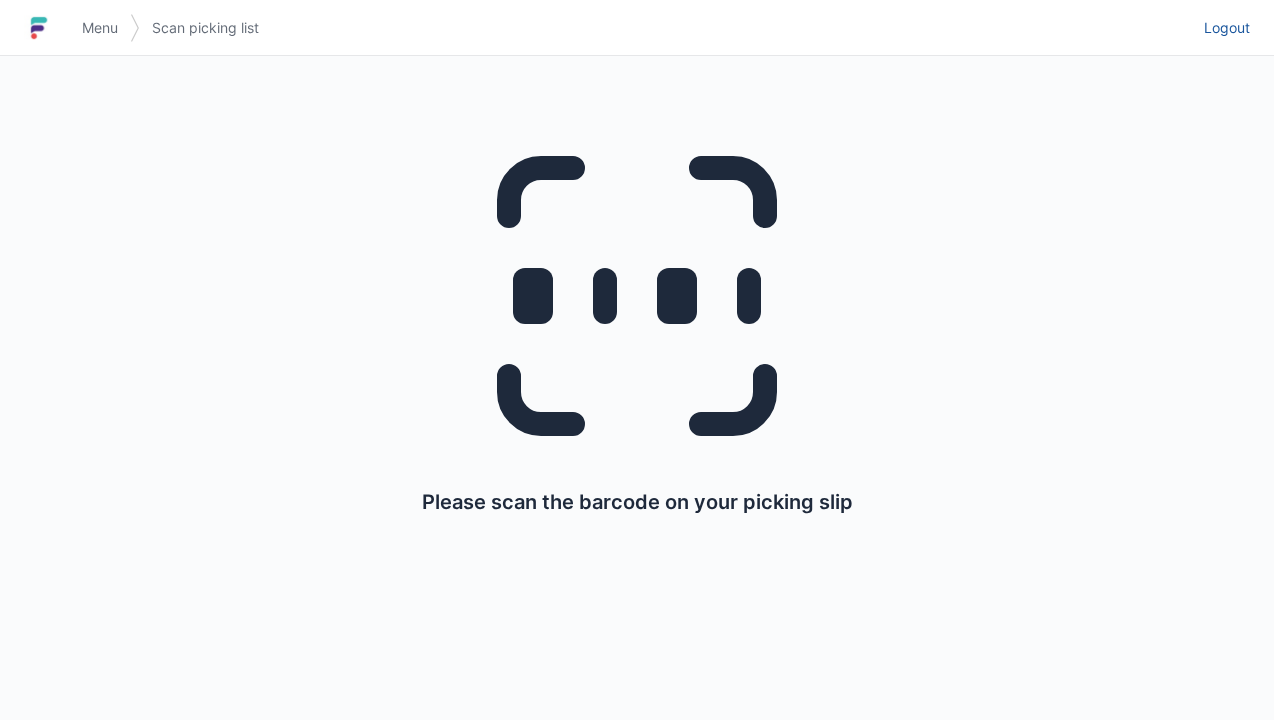 click on "Logout" at bounding box center [1227, 28] 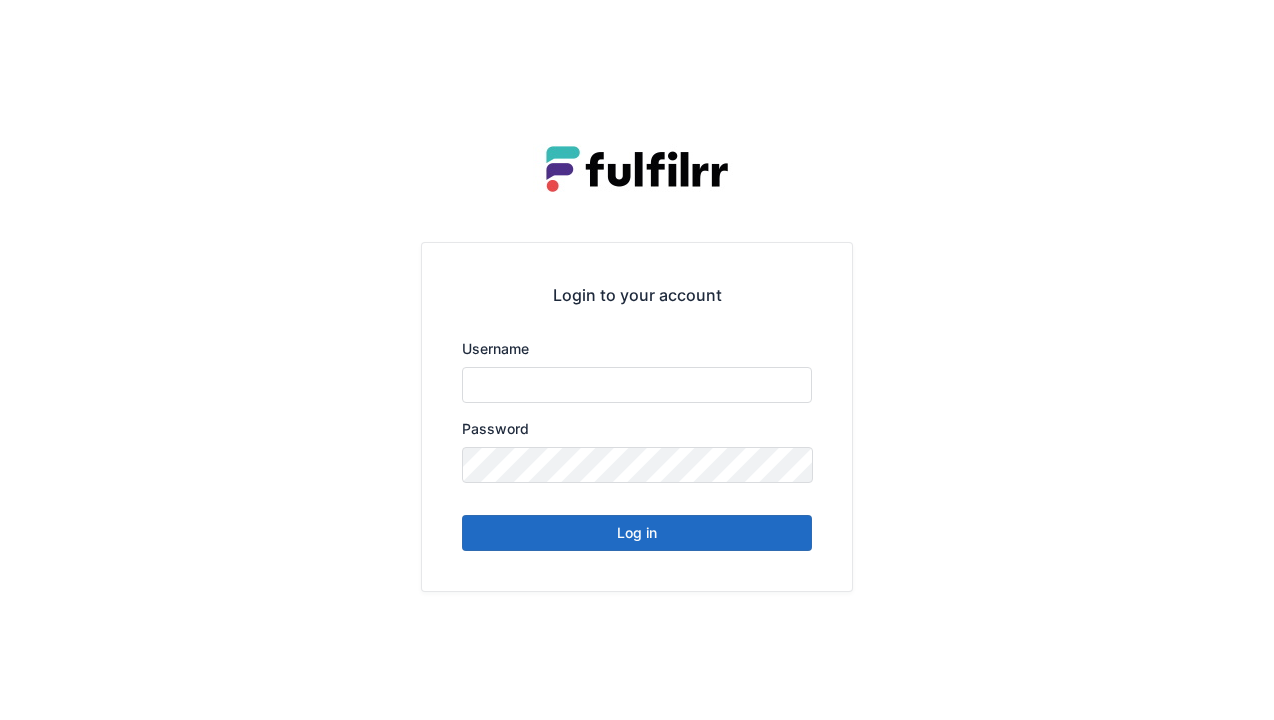 scroll, scrollTop: 0, scrollLeft: 0, axis: both 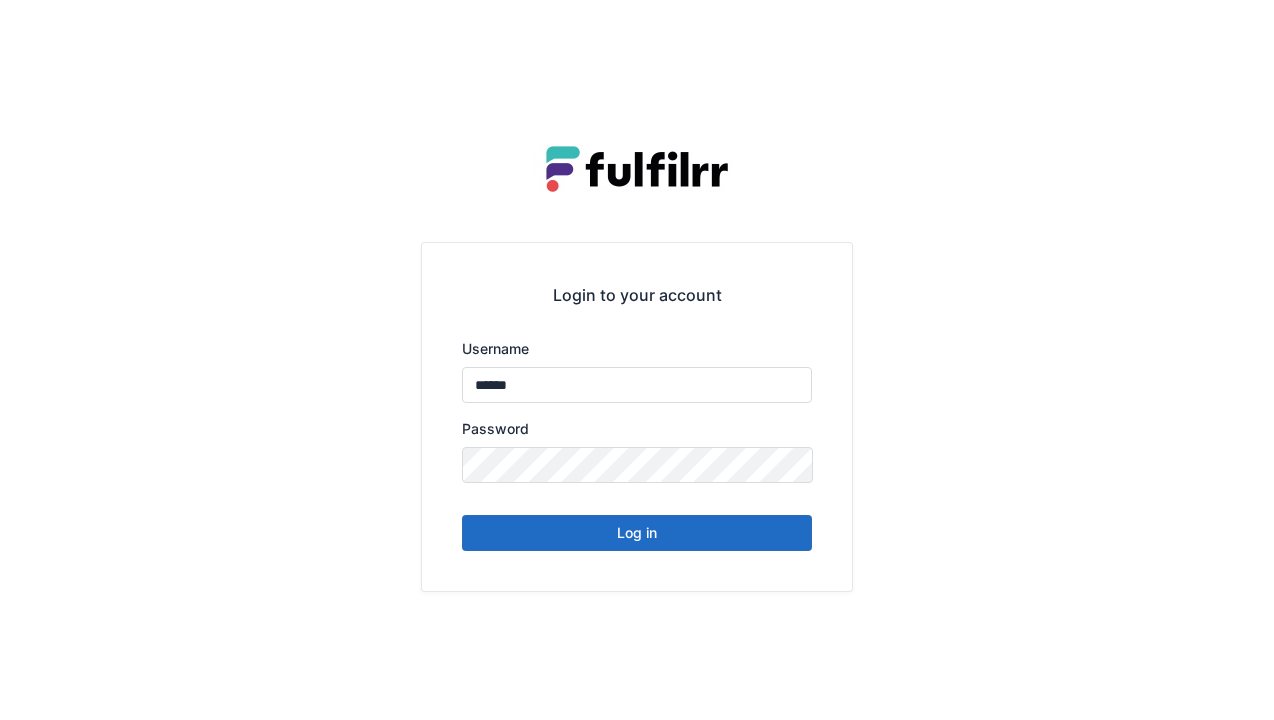 click on "Log in" at bounding box center (637, 533) 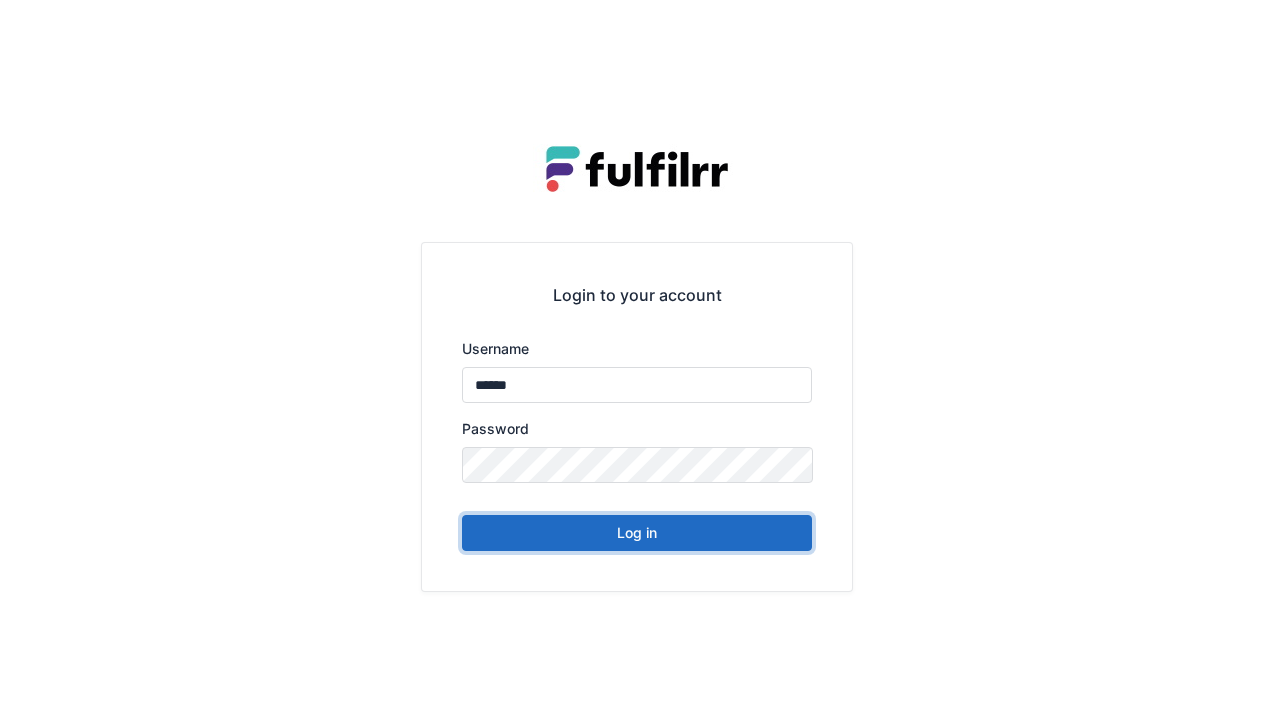 type 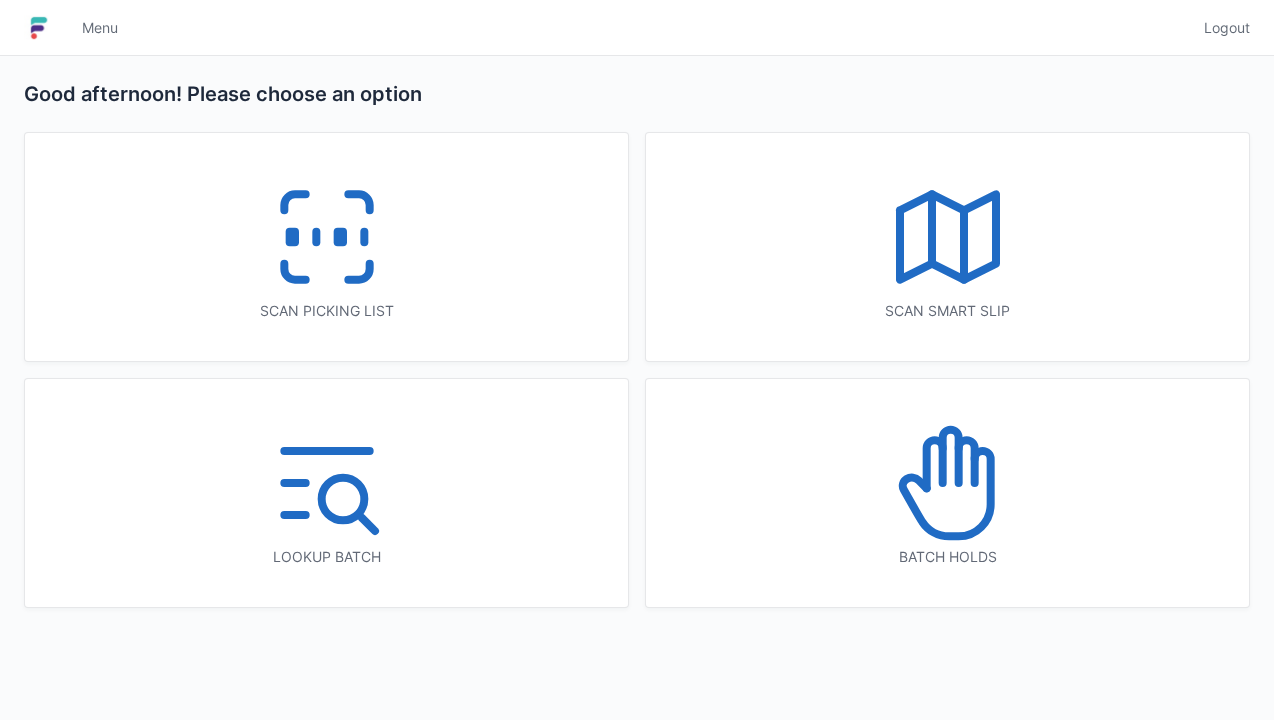 scroll, scrollTop: 0, scrollLeft: 0, axis: both 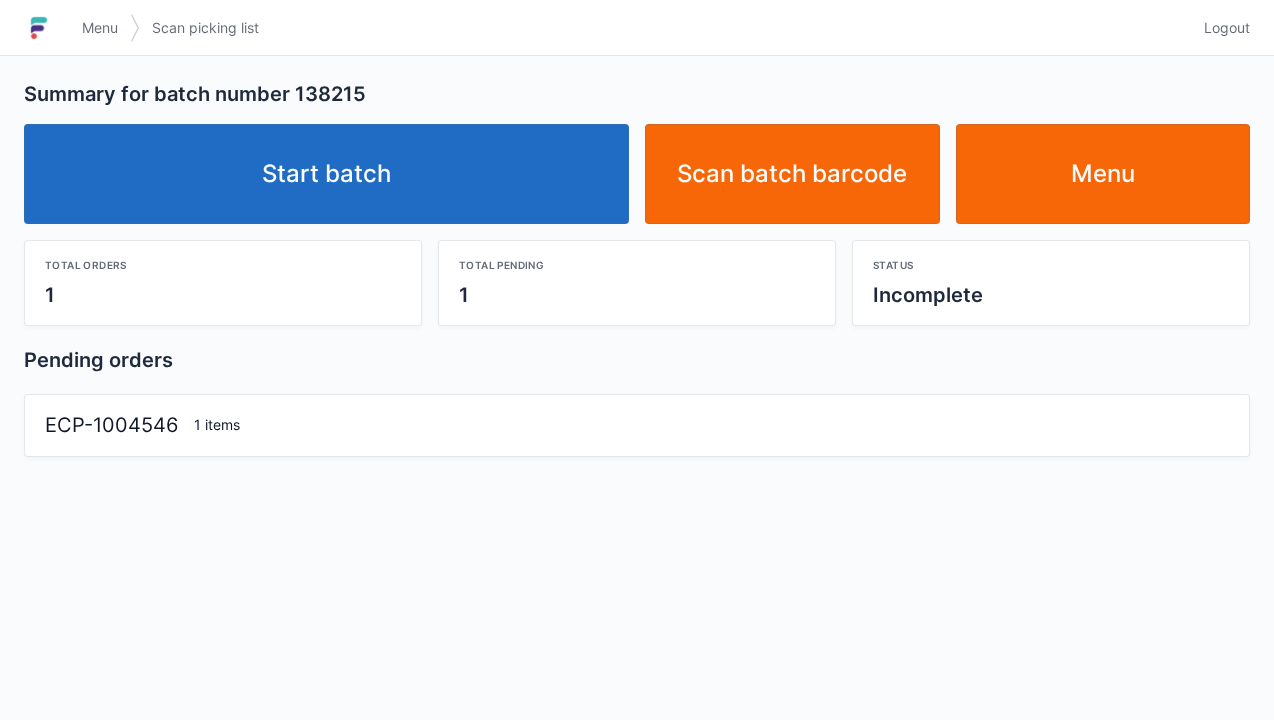 click on "Start batch" at bounding box center (326, 174) 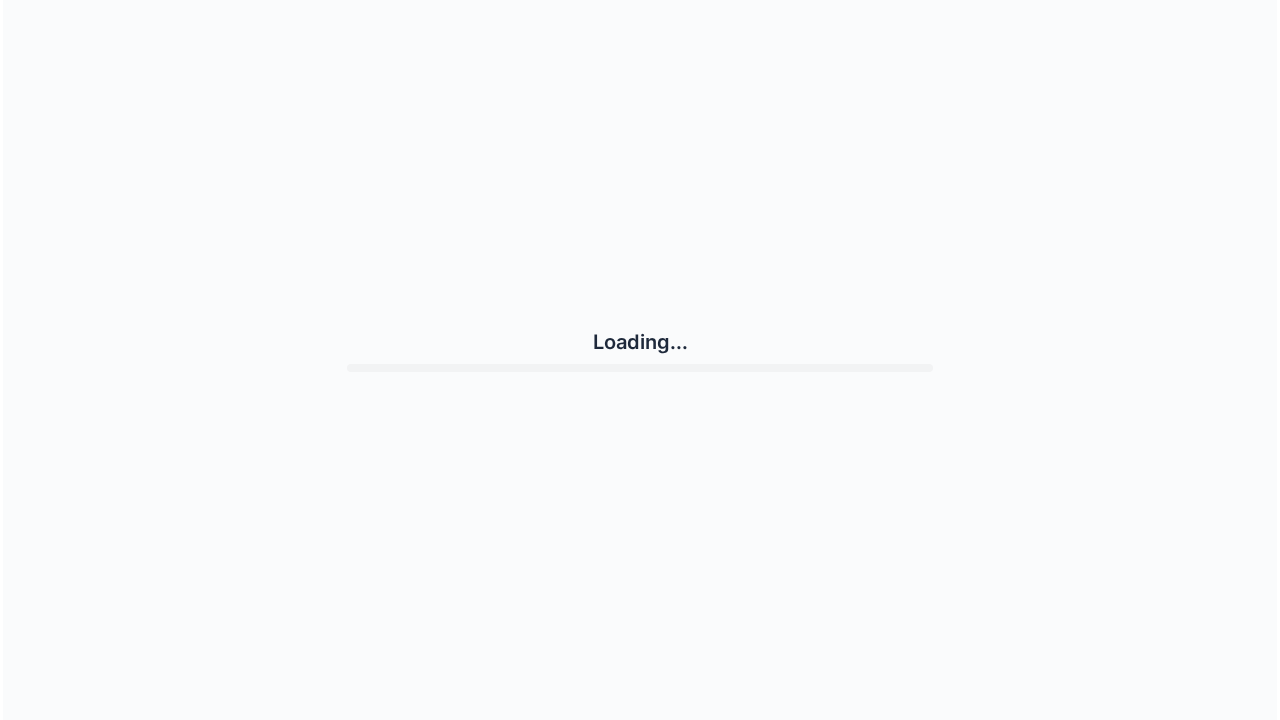 scroll, scrollTop: 0, scrollLeft: 0, axis: both 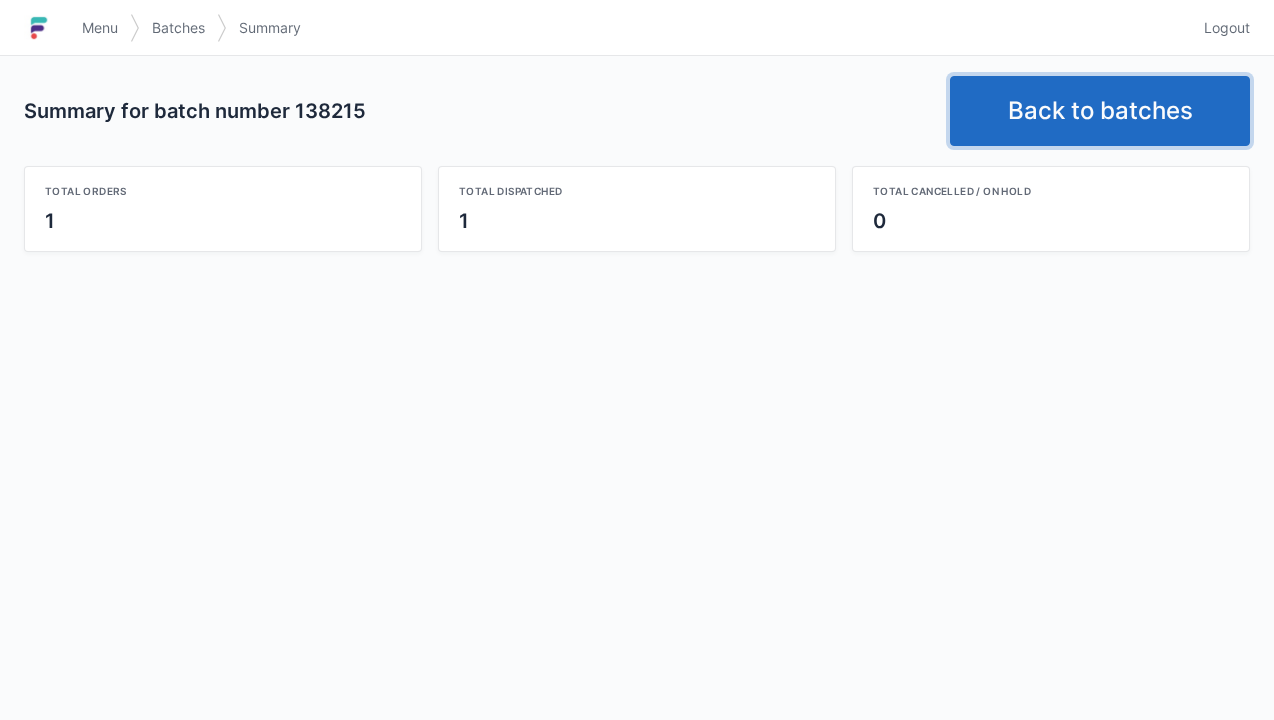 click on "Back to batches" at bounding box center (1100, 111) 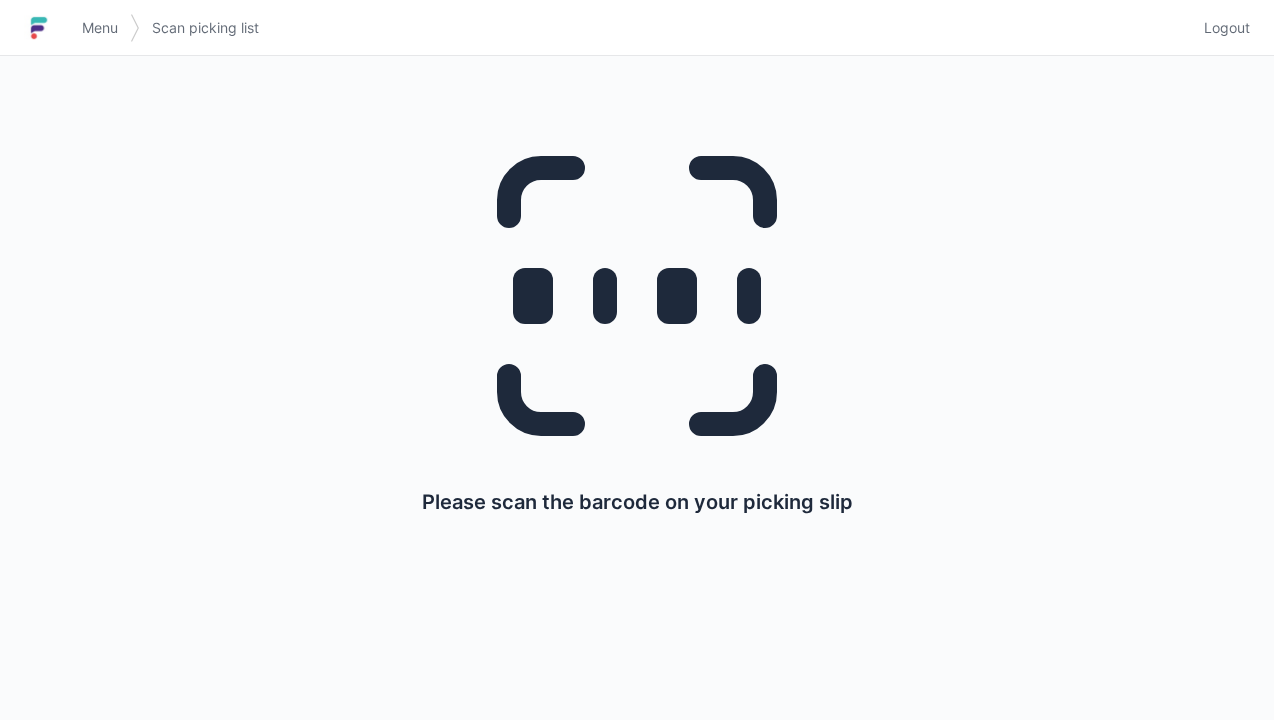 scroll, scrollTop: 0, scrollLeft: 0, axis: both 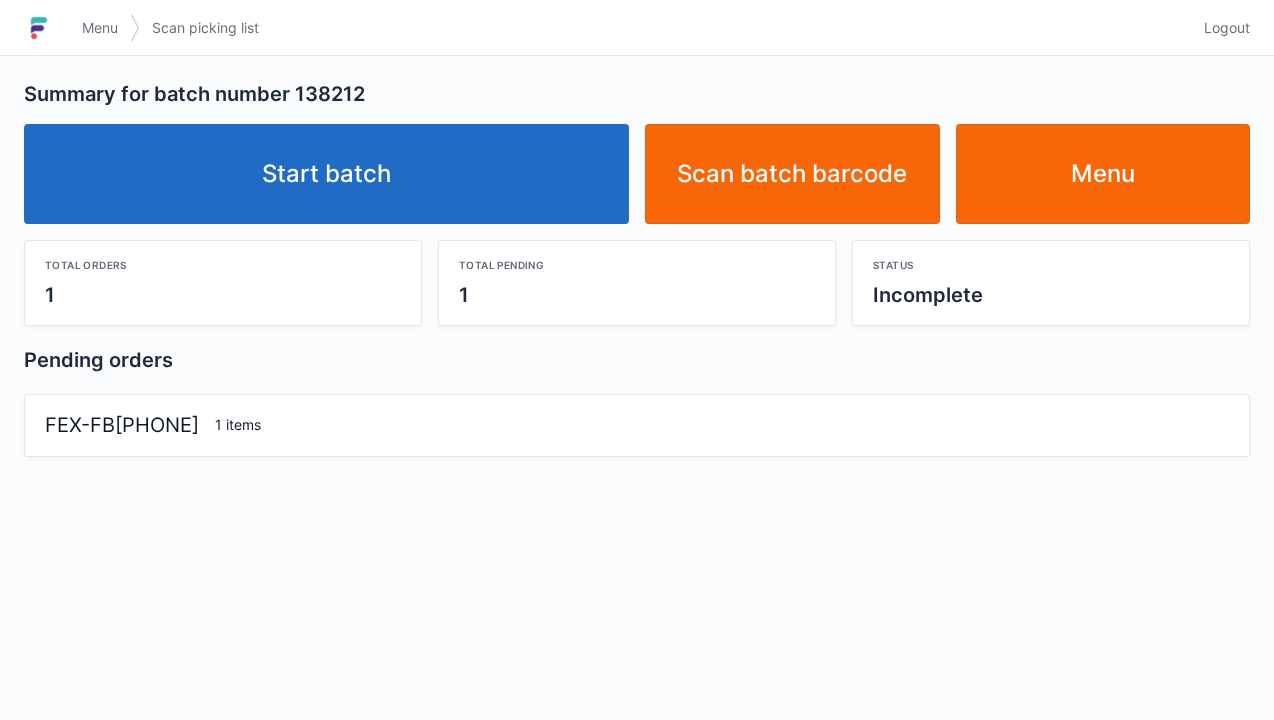 click on "Start batch" at bounding box center [326, 174] 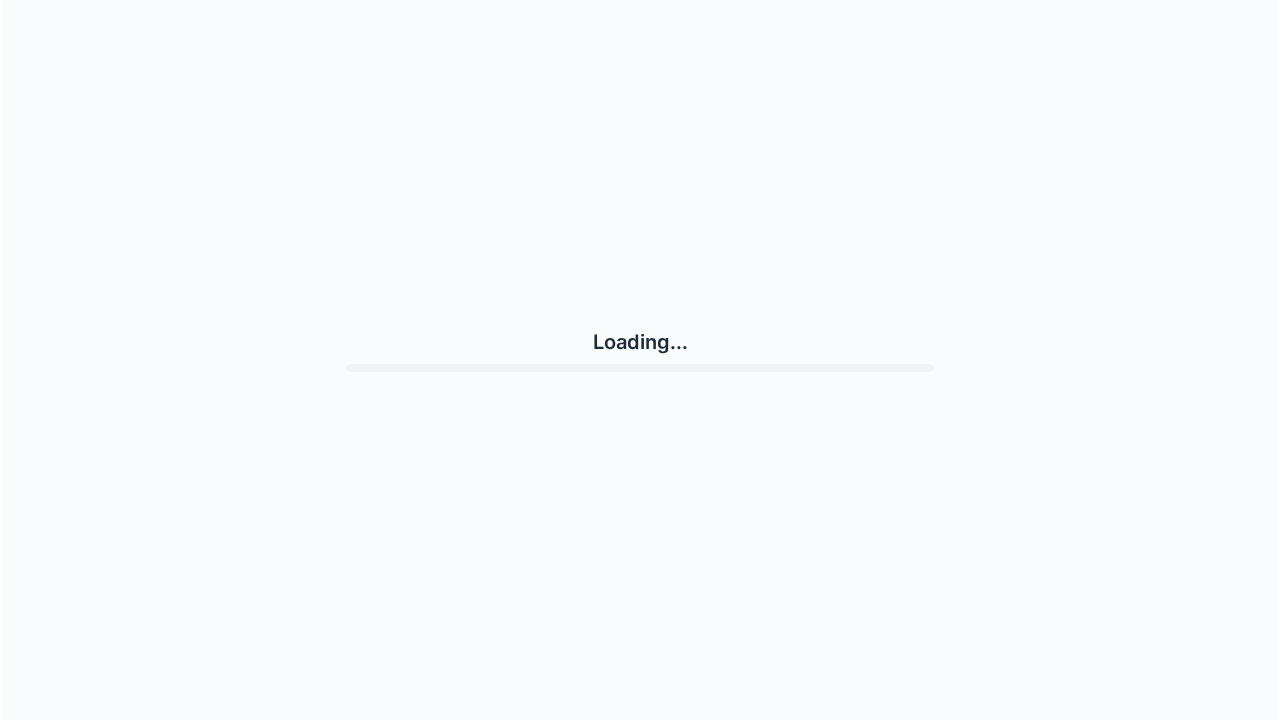 scroll, scrollTop: 0, scrollLeft: 0, axis: both 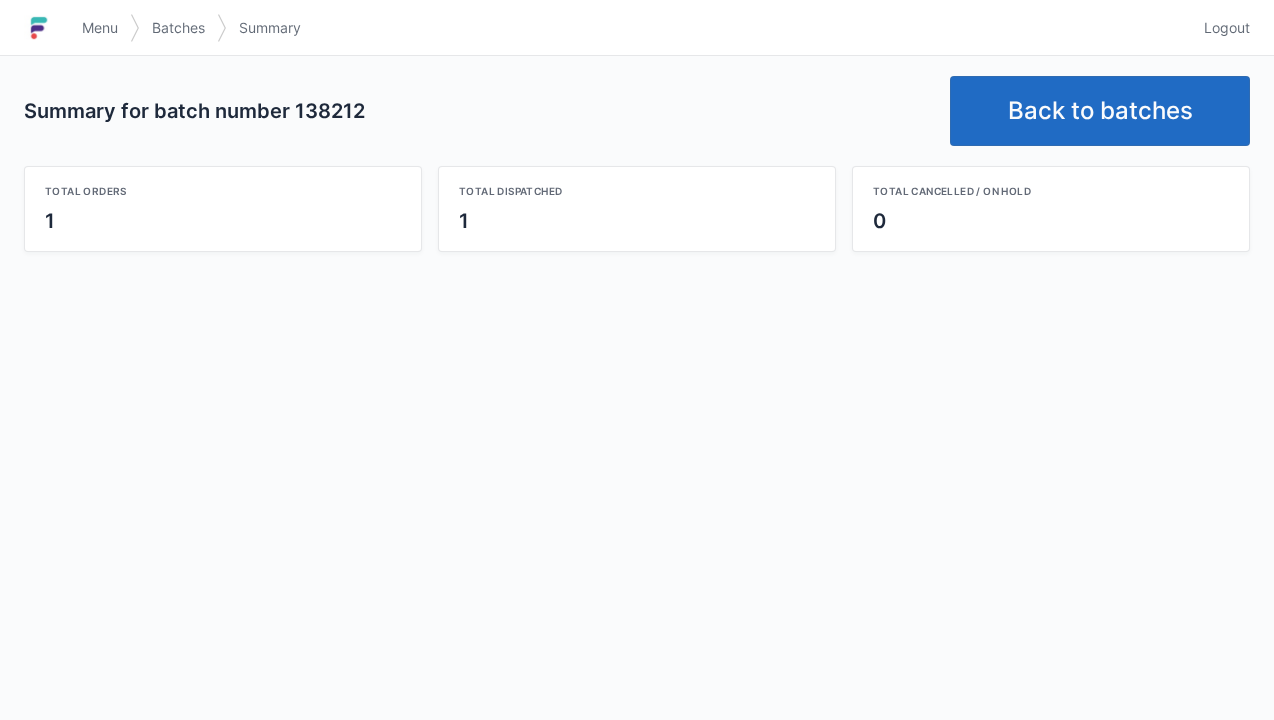 click on "Back to batches" at bounding box center (1100, 111) 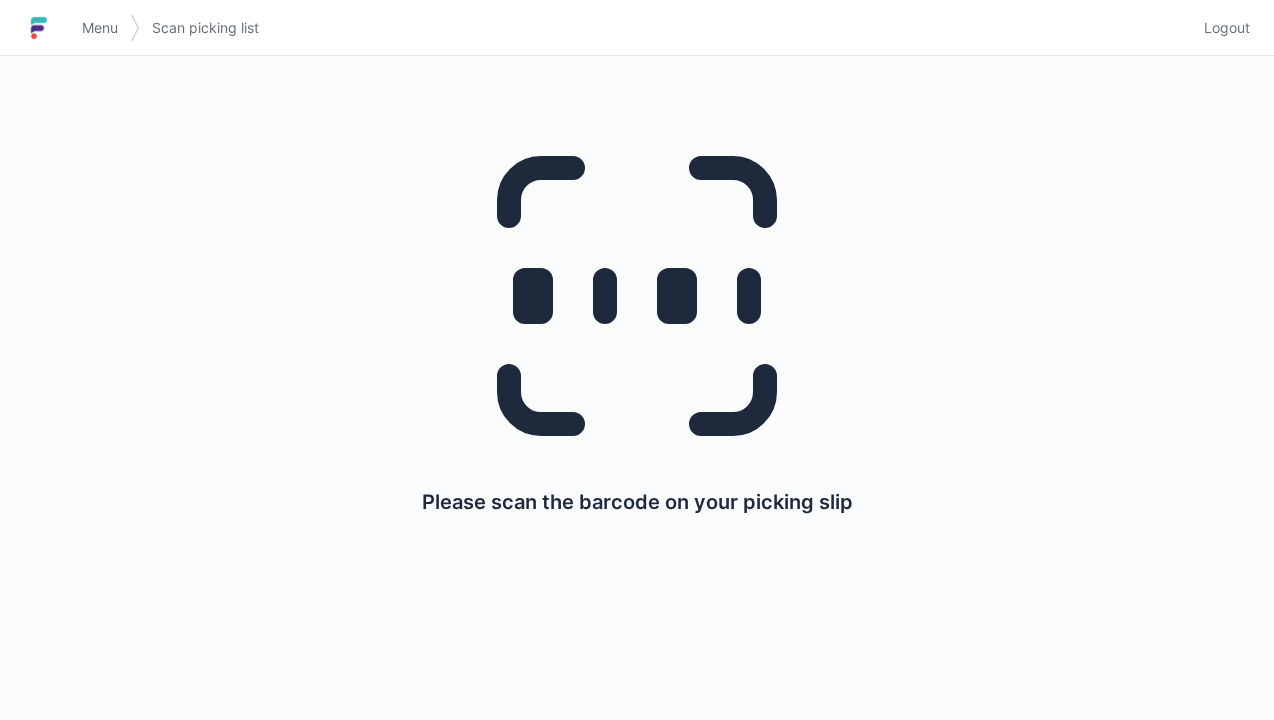 scroll, scrollTop: 0, scrollLeft: 0, axis: both 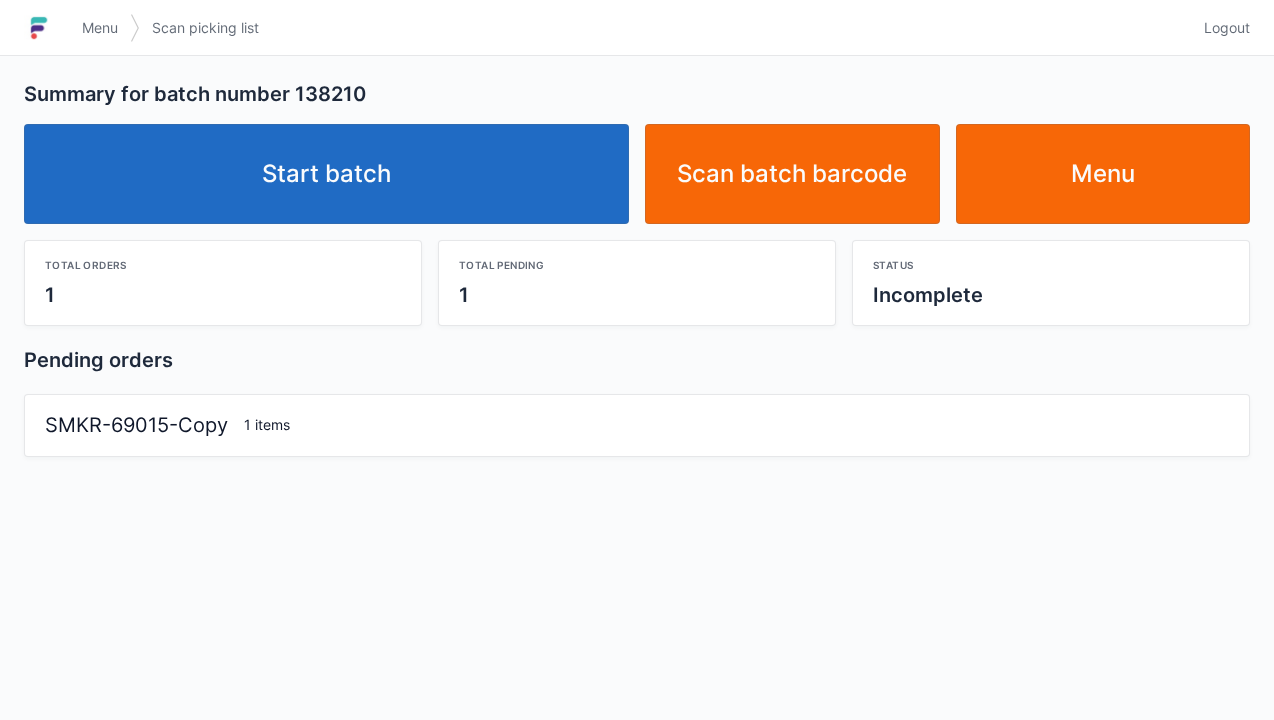 click on "Start batch" at bounding box center (326, 174) 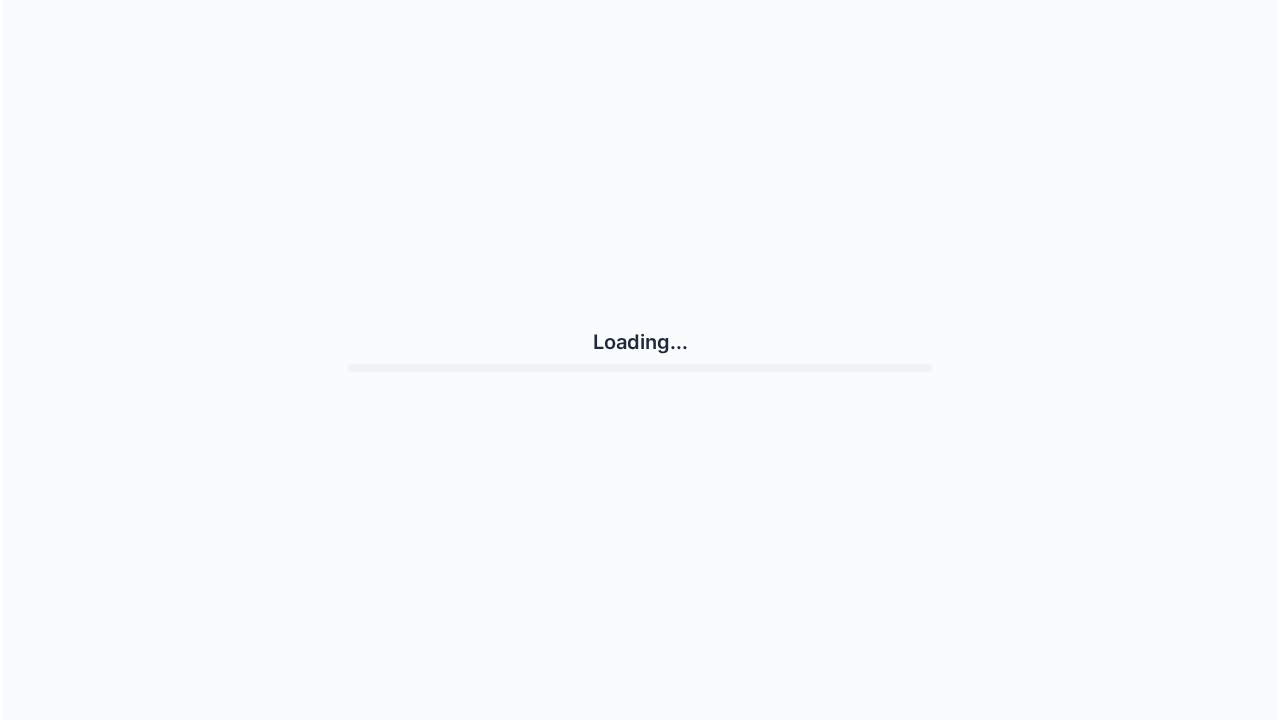 scroll, scrollTop: 0, scrollLeft: 0, axis: both 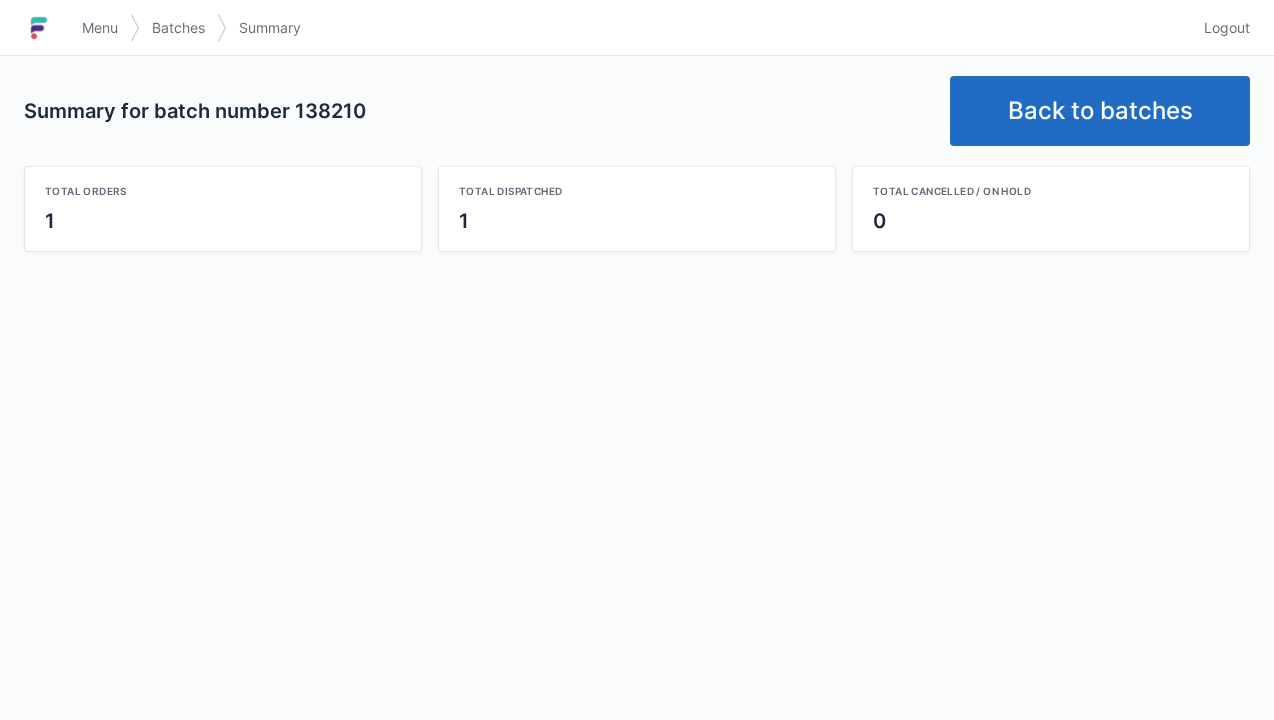 click on "Back to batches" at bounding box center [1100, 111] 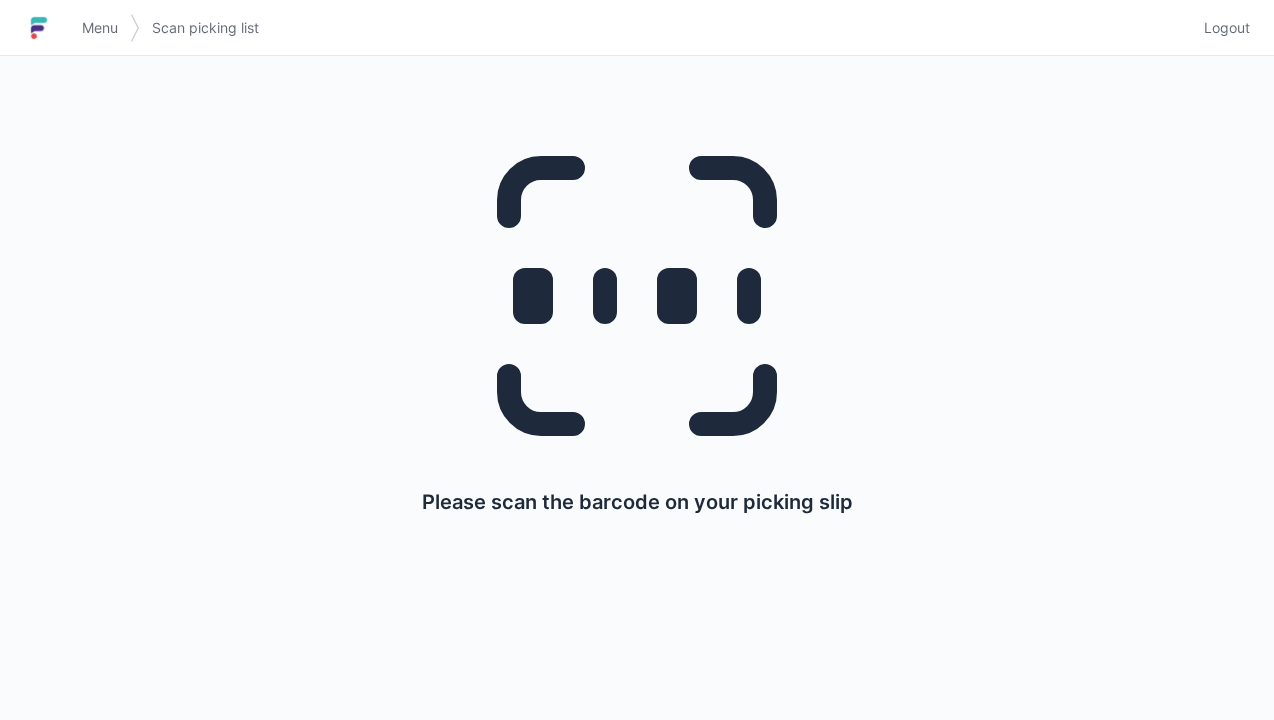 scroll, scrollTop: 0, scrollLeft: 0, axis: both 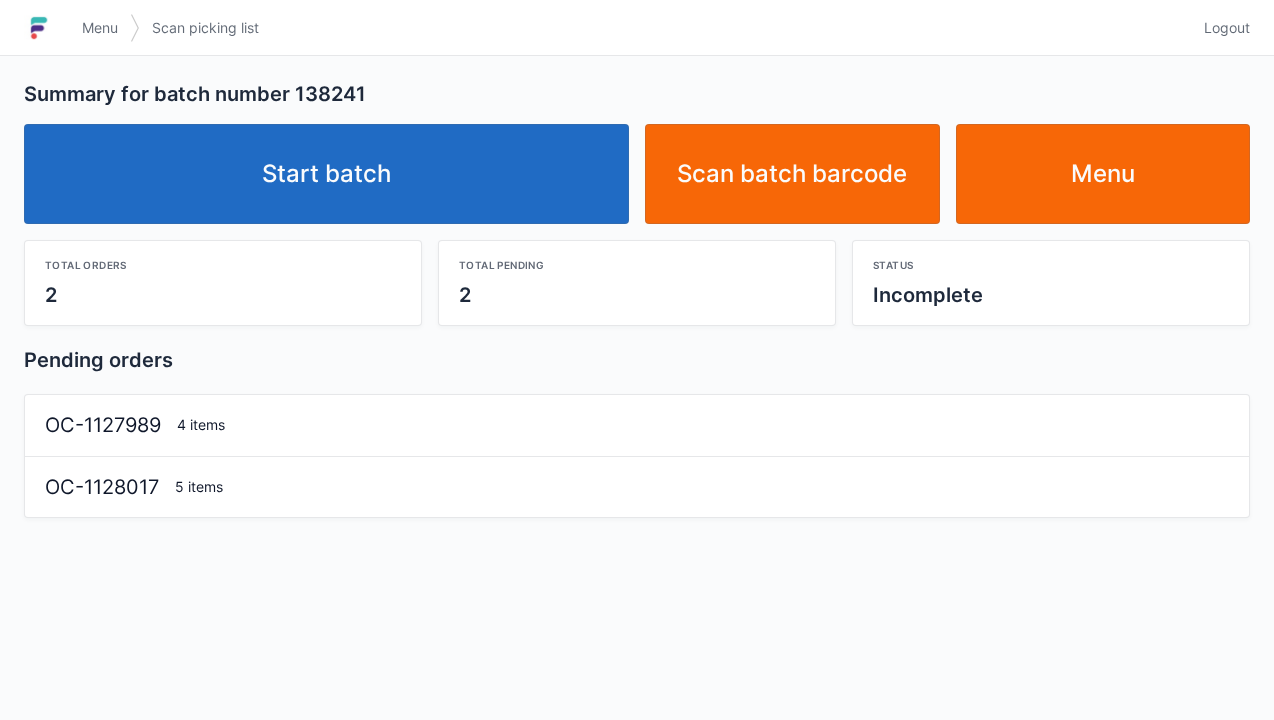 click on "Start batch" at bounding box center [326, 174] 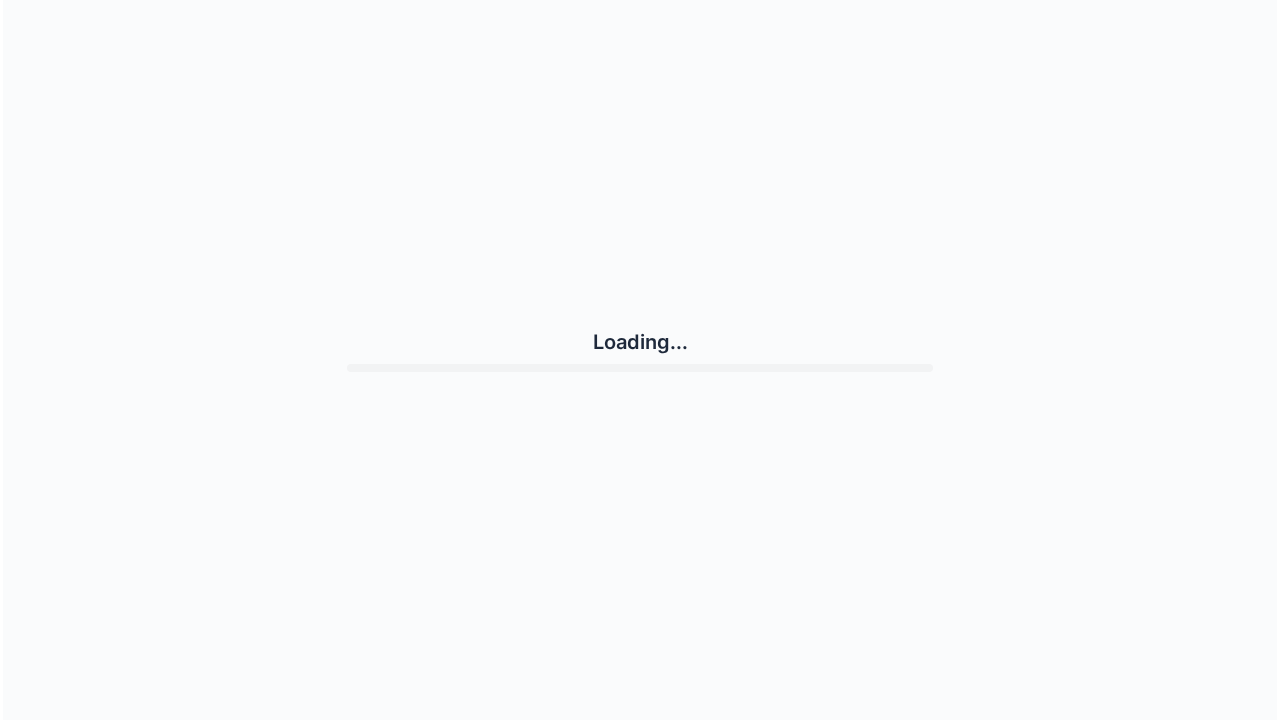 scroll, scrollTop: 0, scrollLeft: 0, axis: both 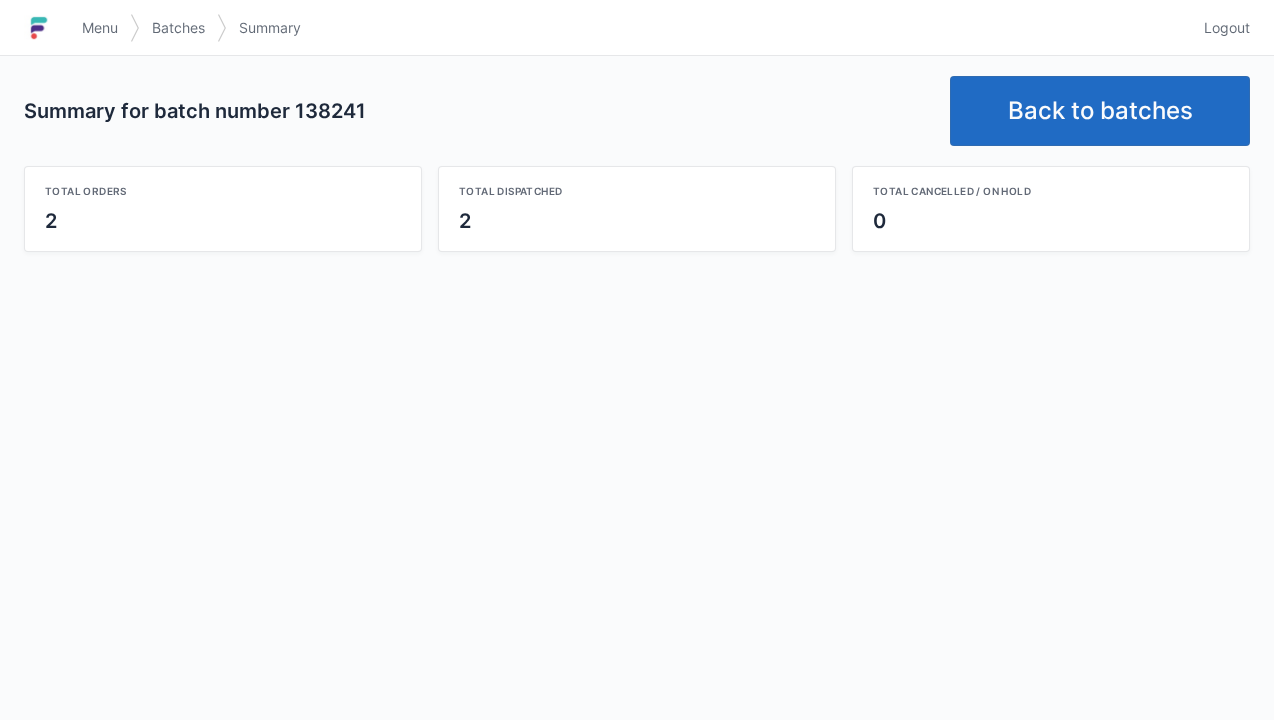 click on "Back to batches" at bounding box center (1100, 111) 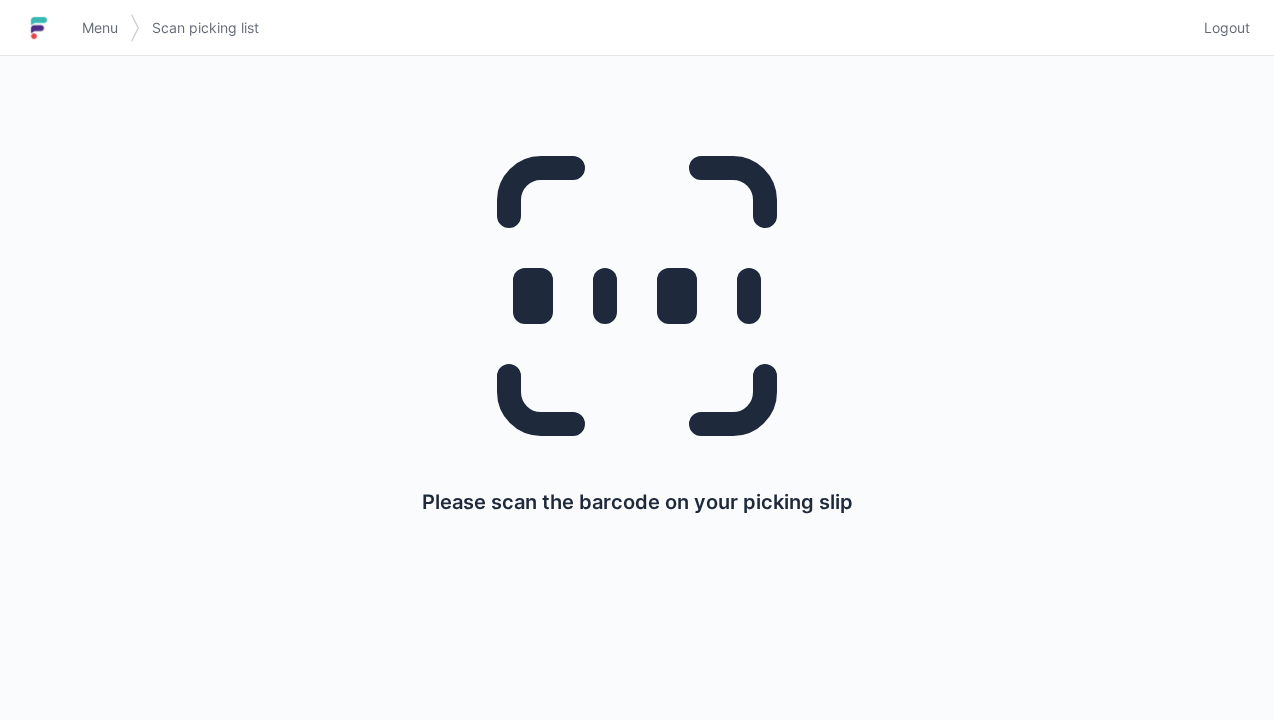 scroll, scrollTop: 0, scrollLeft: 0, axis: both 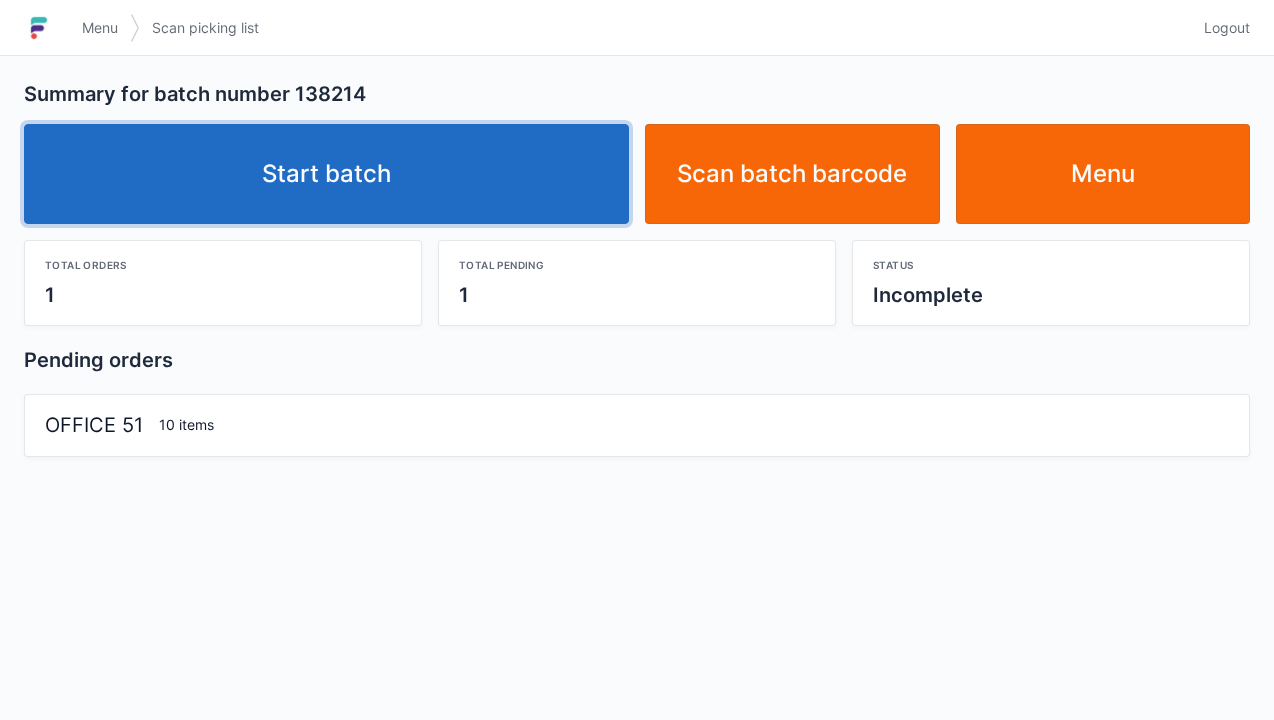 click on "Start batch" at bounding box center (326, 174) 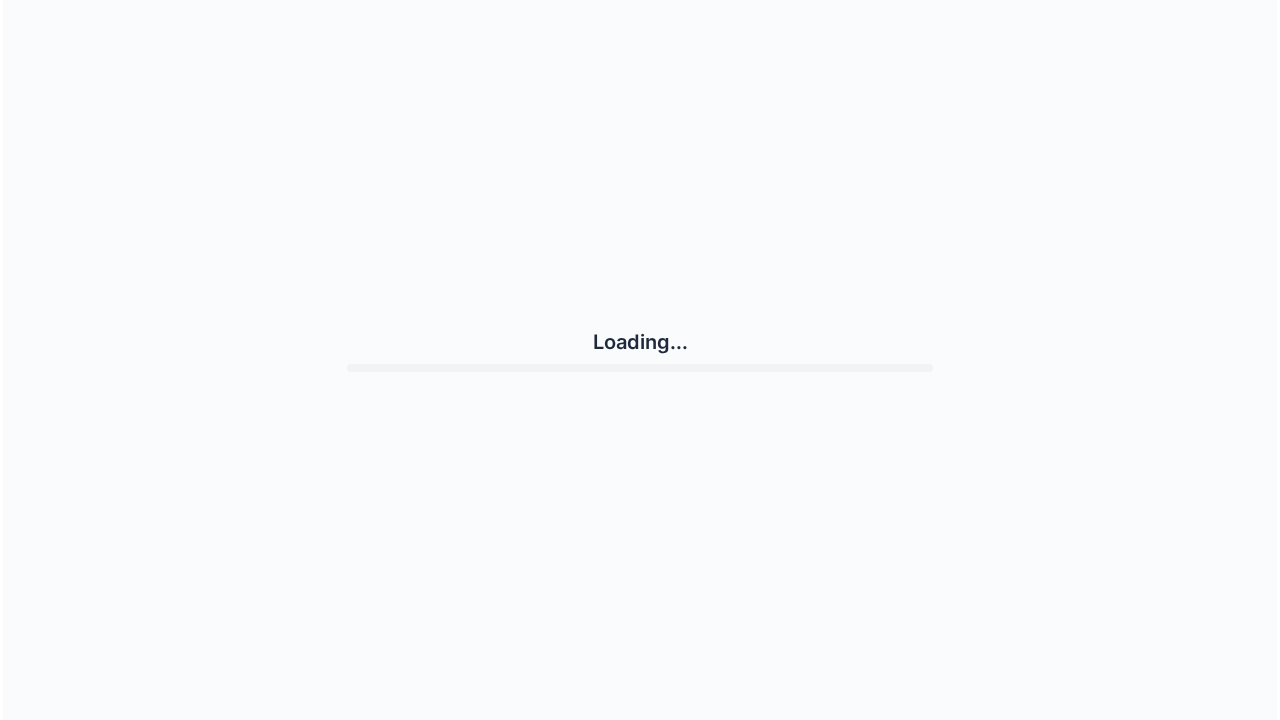 scroll, scrollTop: 0, scrollLeft: 0, axis: both 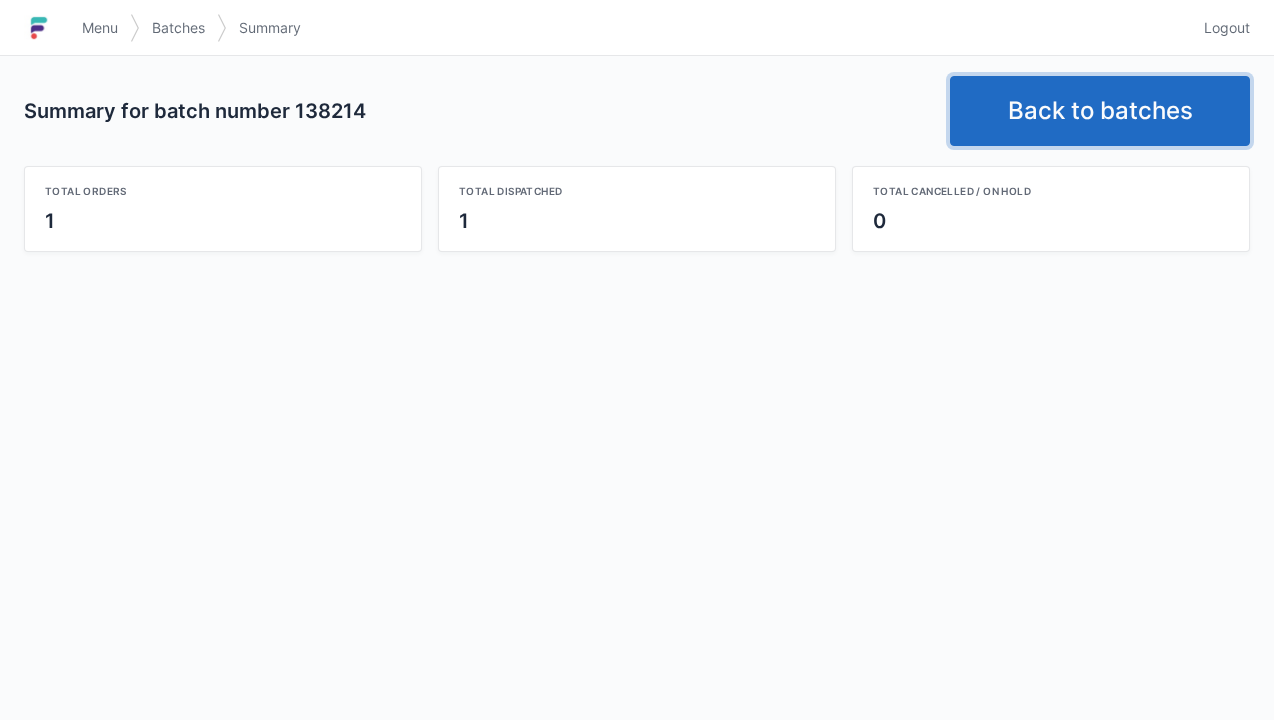 click on "Back to batches" at bounding box center [1100, 111] 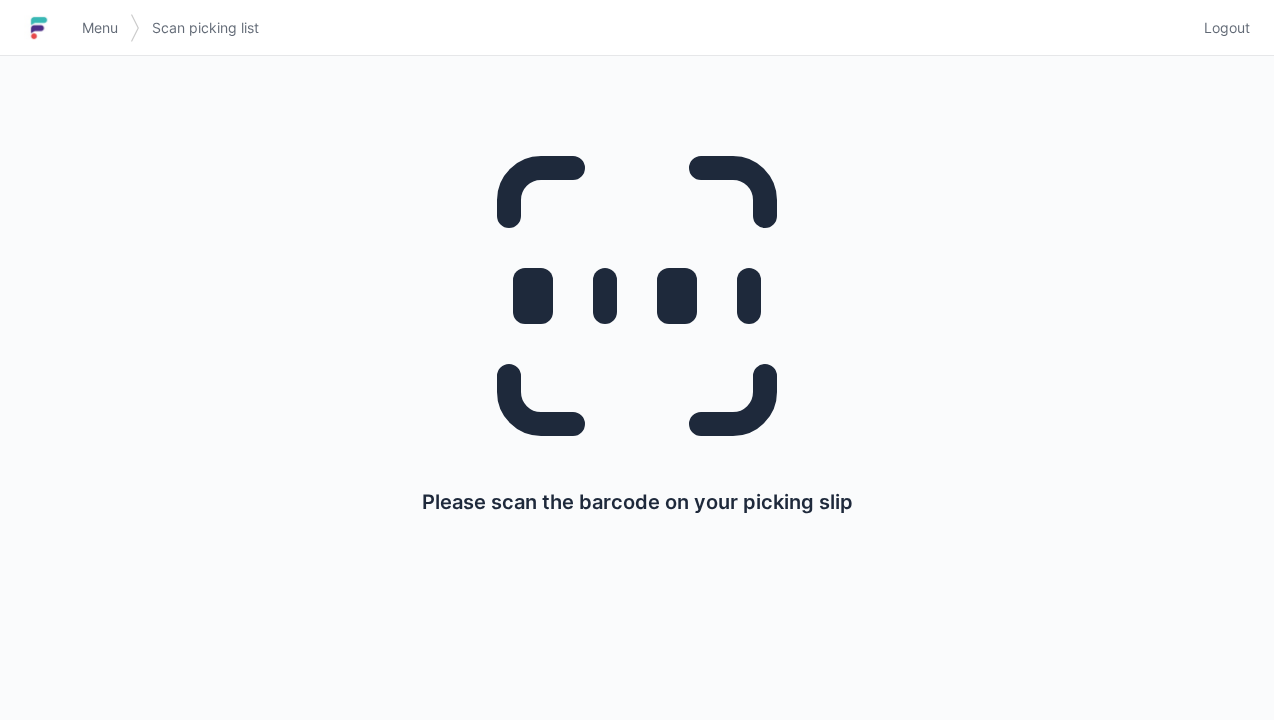 scroll, scrollTop: 0, scrollLeft: 0, axis: both 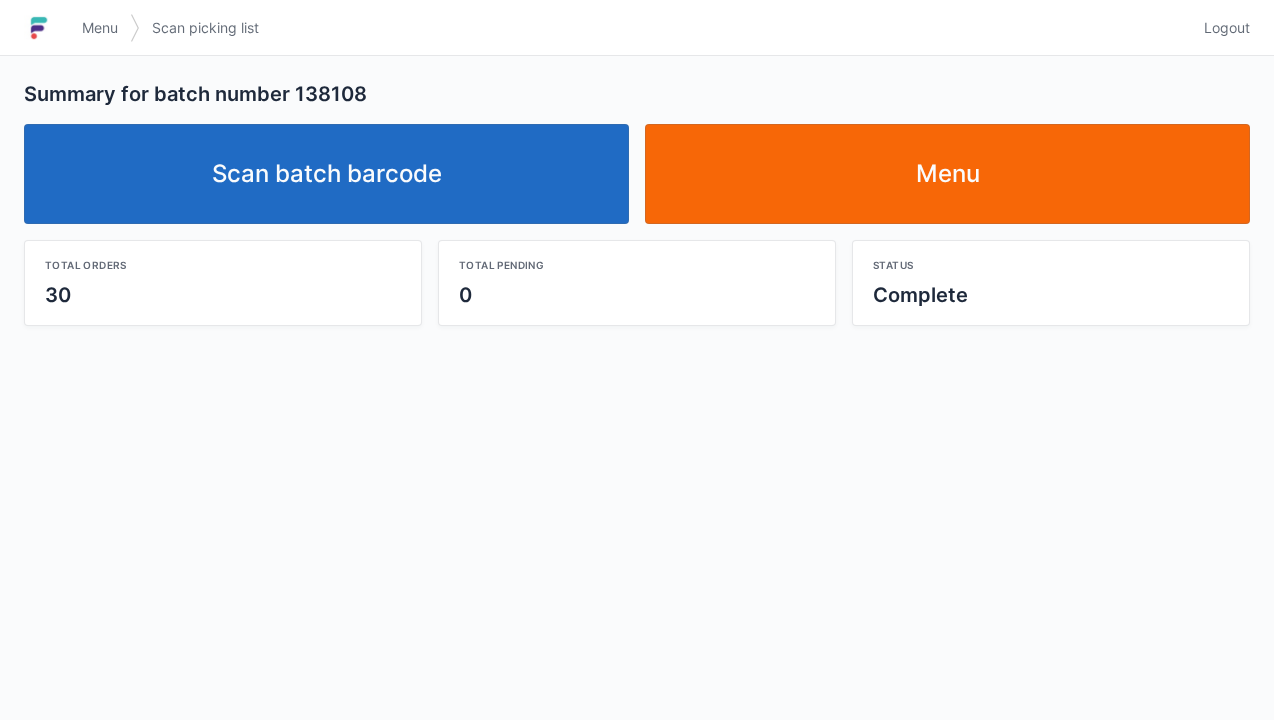click on "Menu" at bounding box center (947, 174) 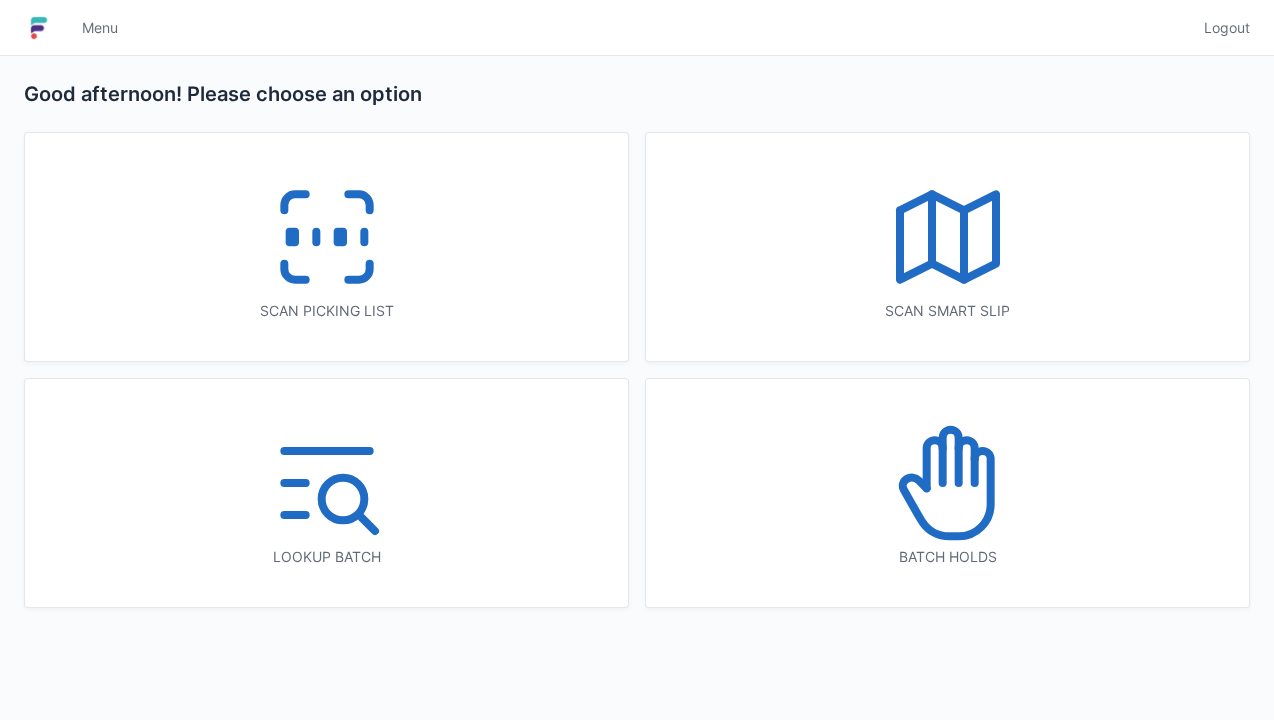 scroll, scrollTop: 0, scrollLeft: 0, axis: both 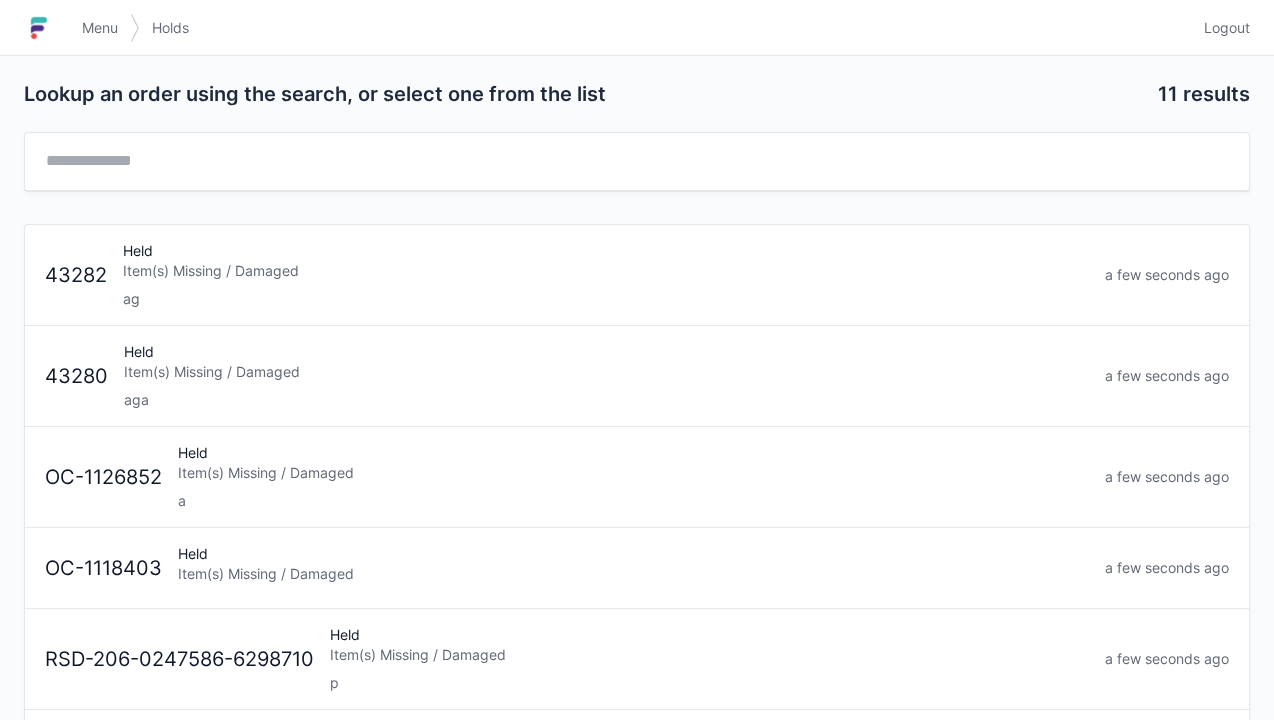 click on "Item(s) Missing / Damaged" at bounding box center [606, 271] 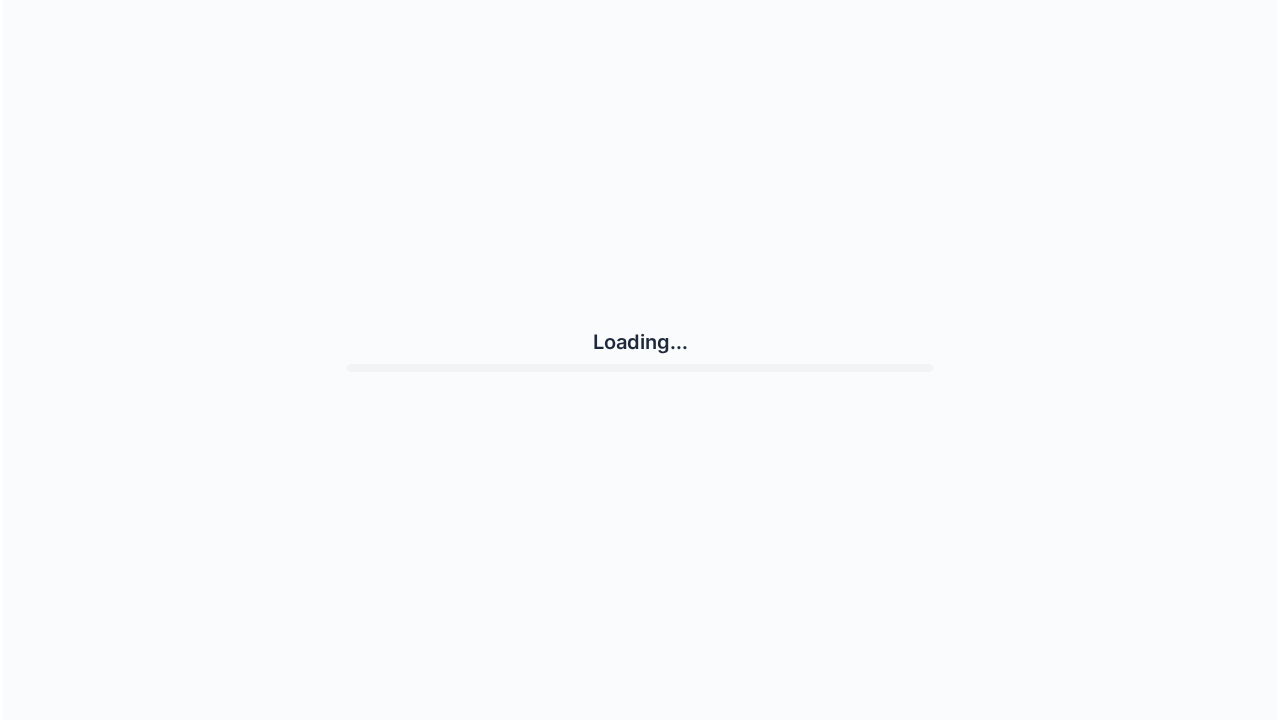 scroll, scrollTop: 0, scrollLeft: 0, axis: both 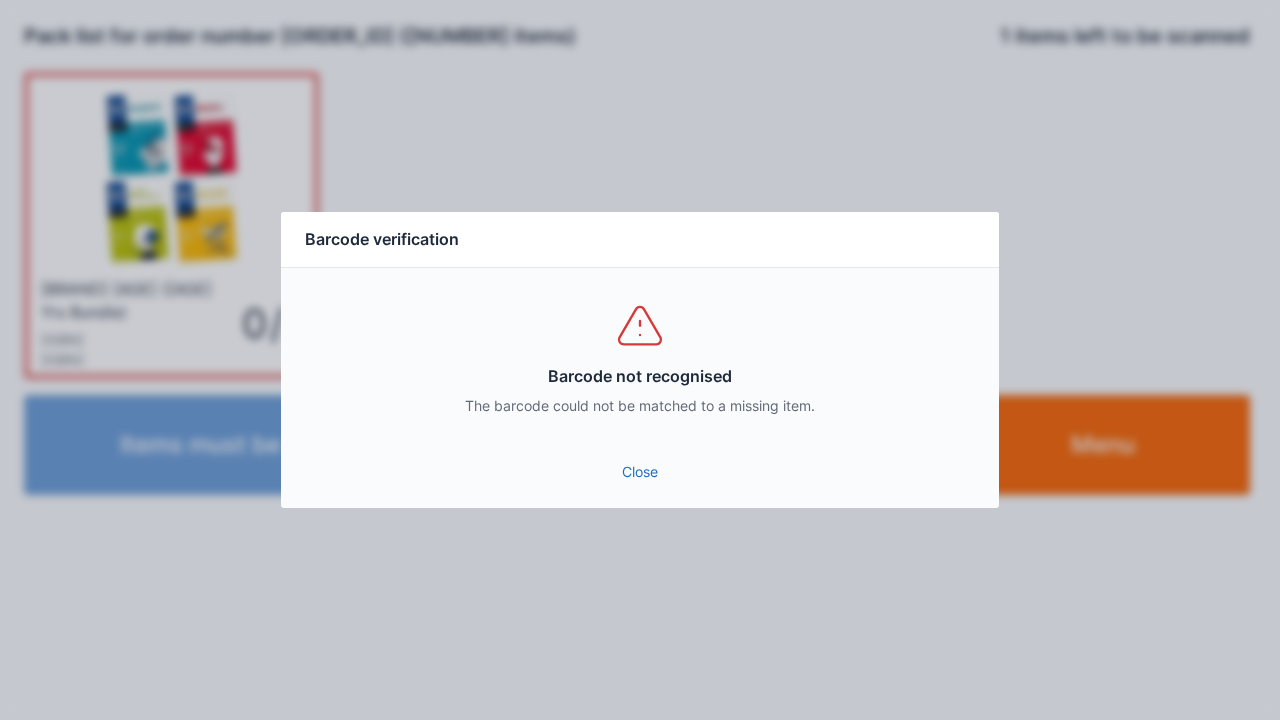 click on "Close" at bounding box center (640, 472) 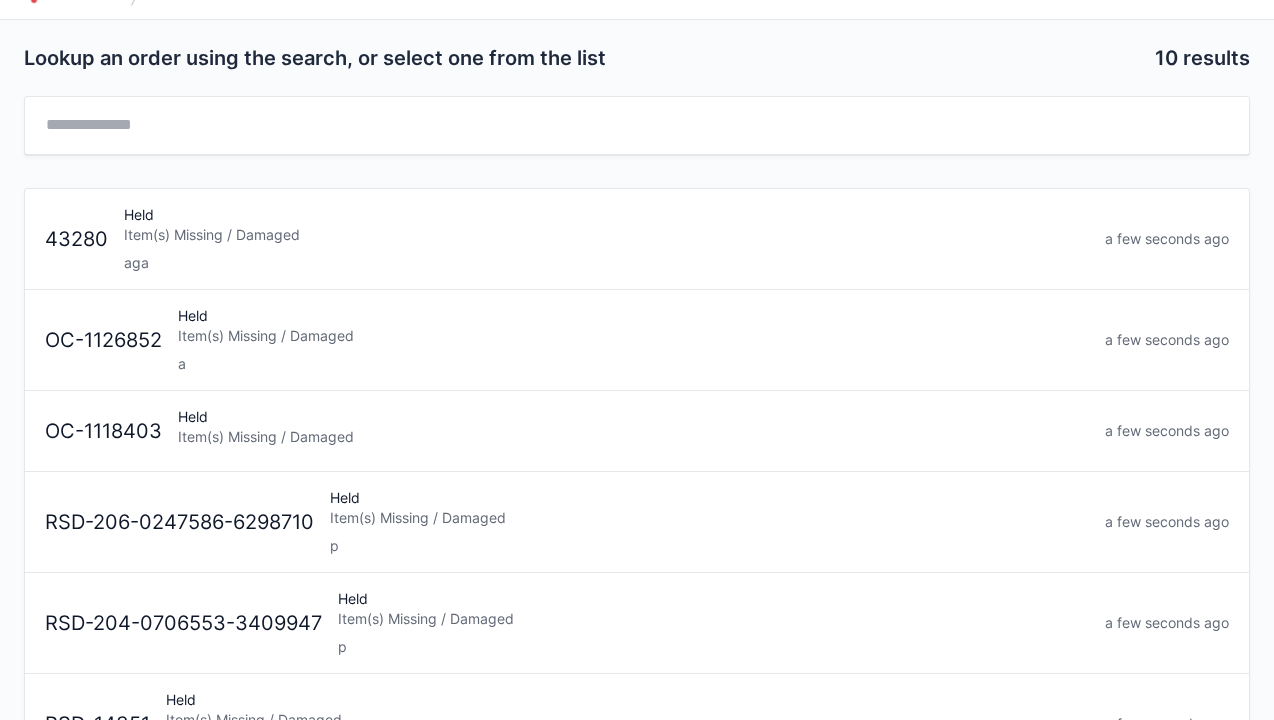 scroll, scrollTop: 40, scrollLeft: 0, axis: vertical 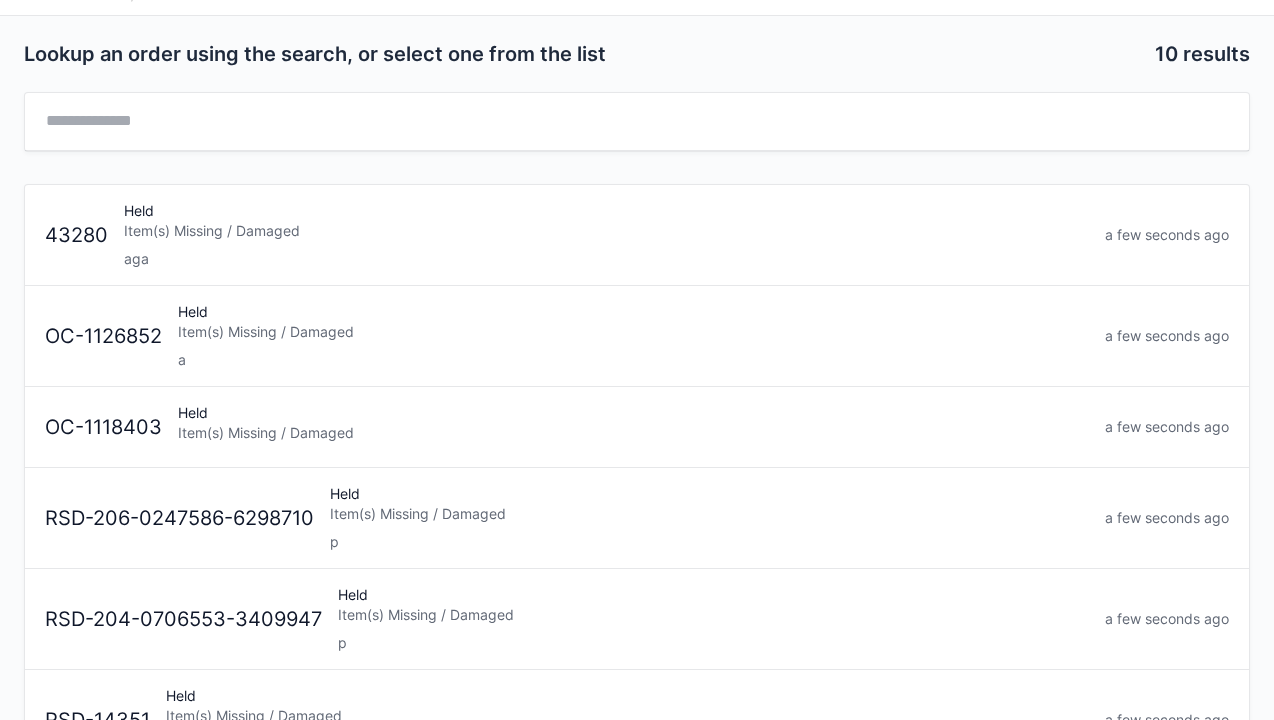 click on "aga" at bounding box center (606, 259) 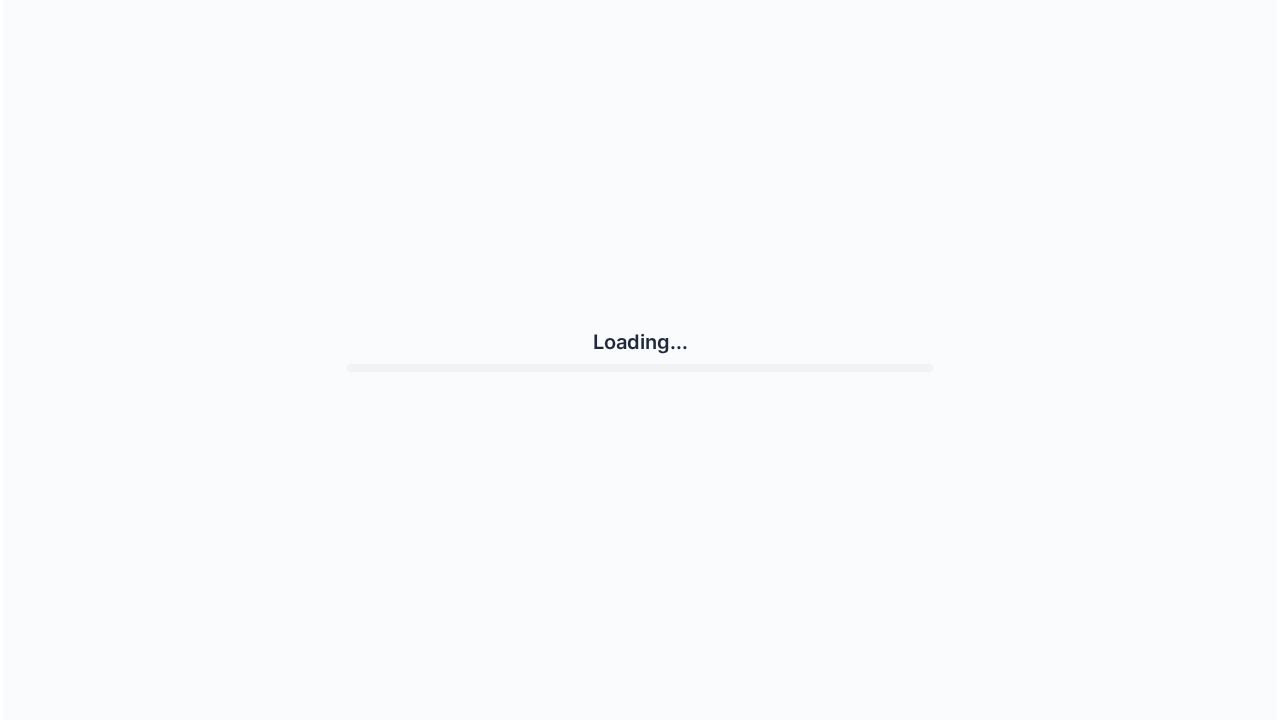 scroll, scrollTop: 0, scrollLeft: 0, axis: both 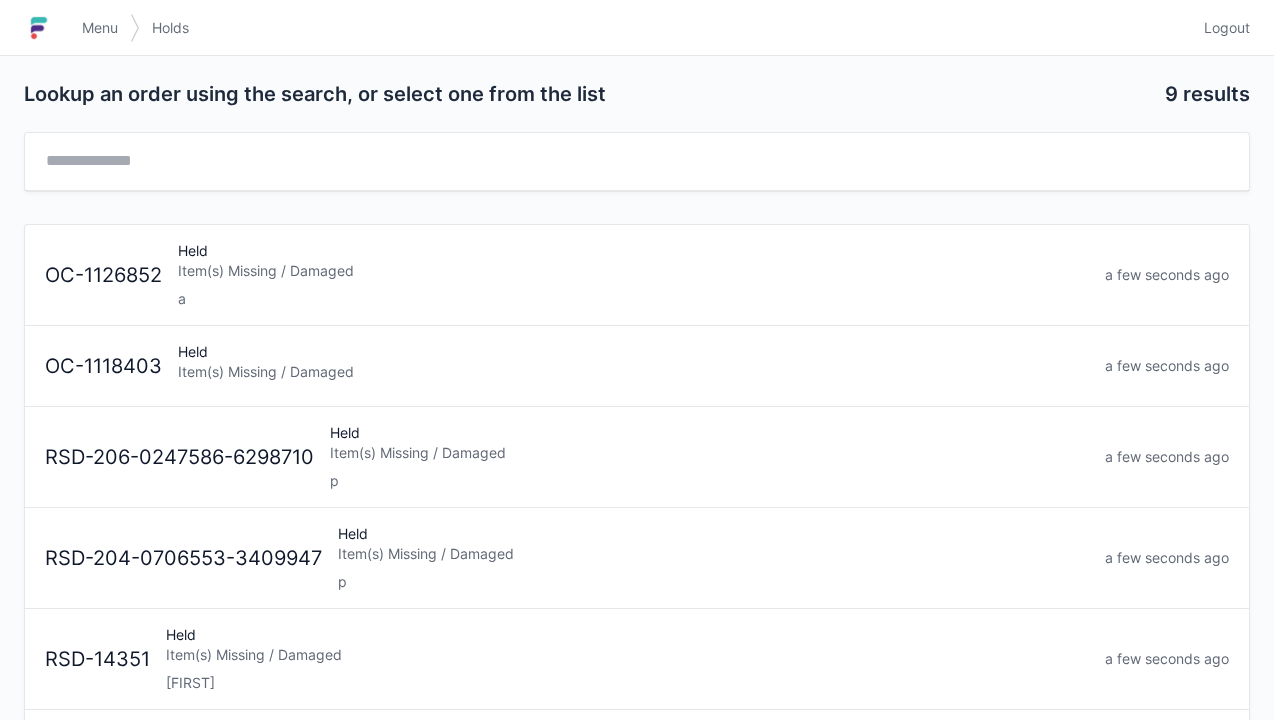 click on "Menu" at bounding box center [100, 28] 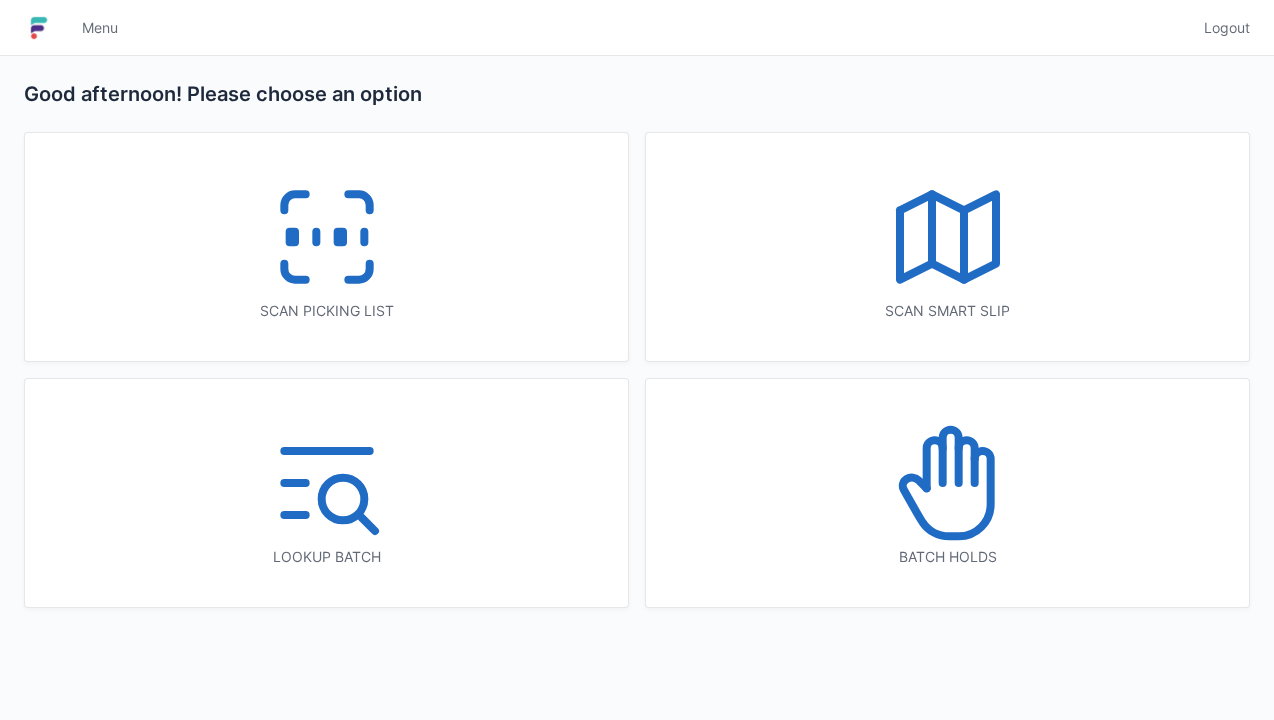 scroll, scrollTop: 0, scrollLeft: 0, axis: both 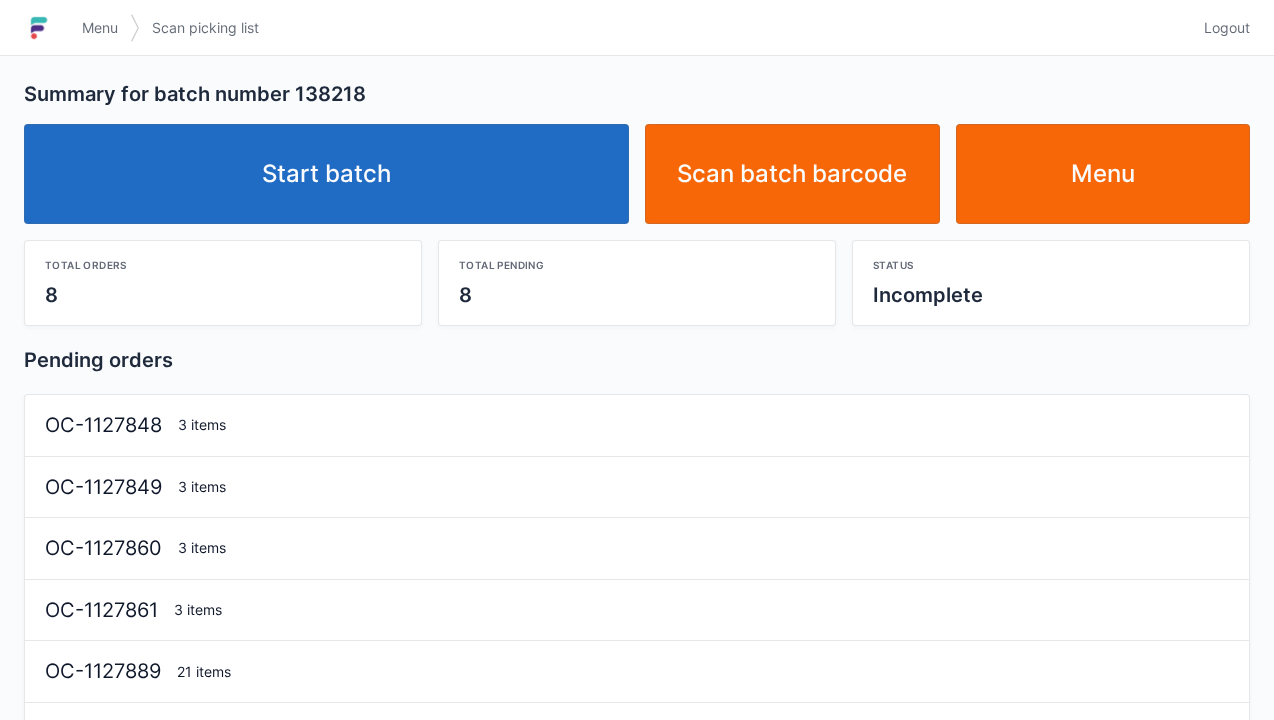 click on "Start batch" at bounding box center (326, 174) 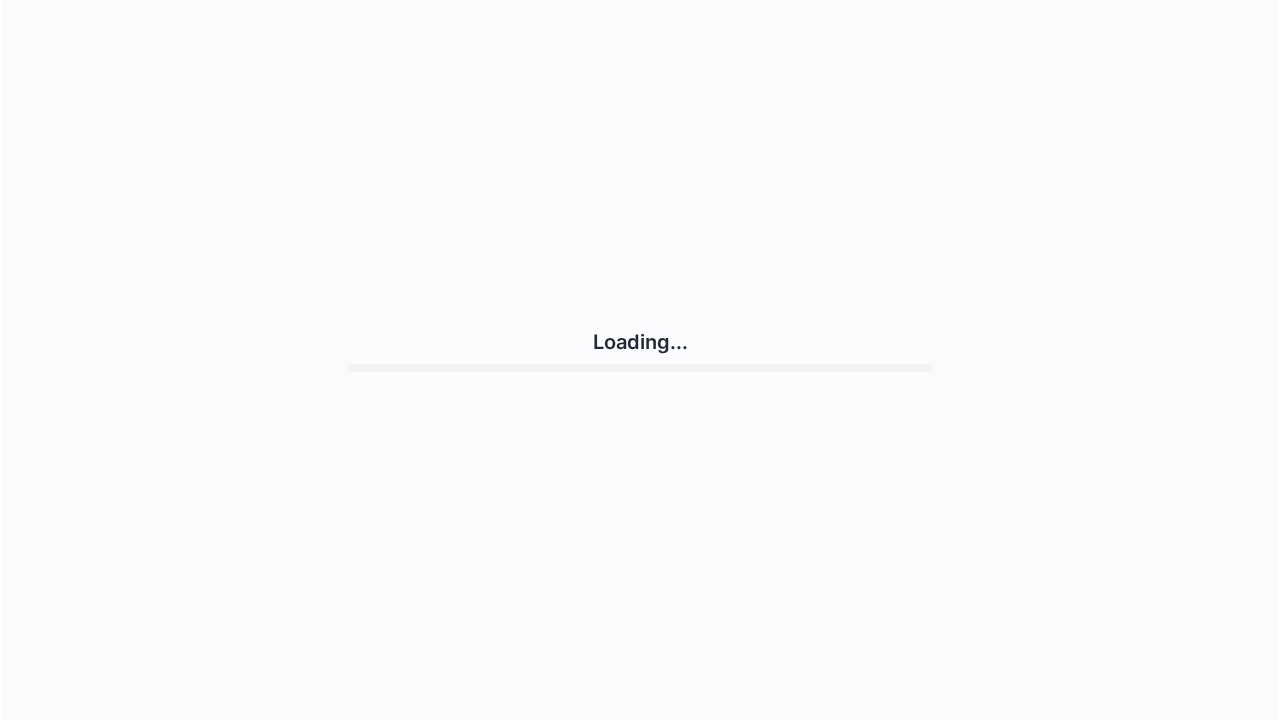 scroll, scrollTop: 0, scrollLeft: 0, axis: both 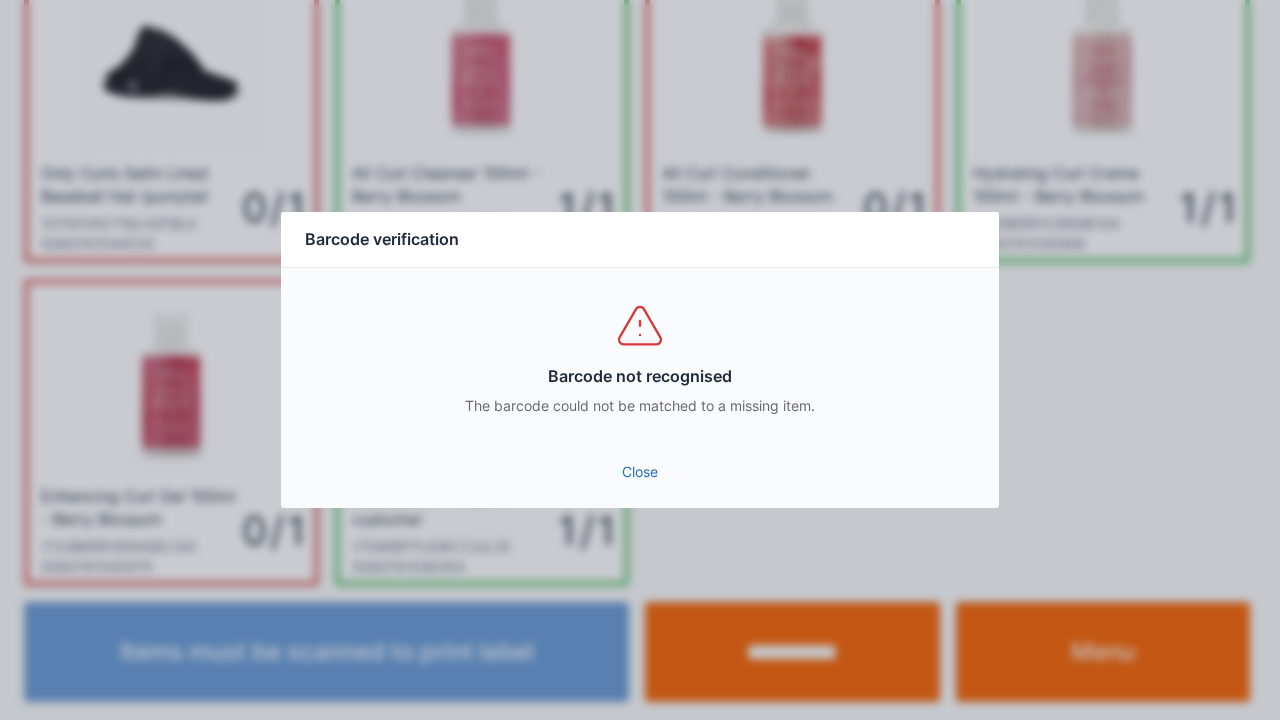 click on "Close" at bounding box center (640, 472) 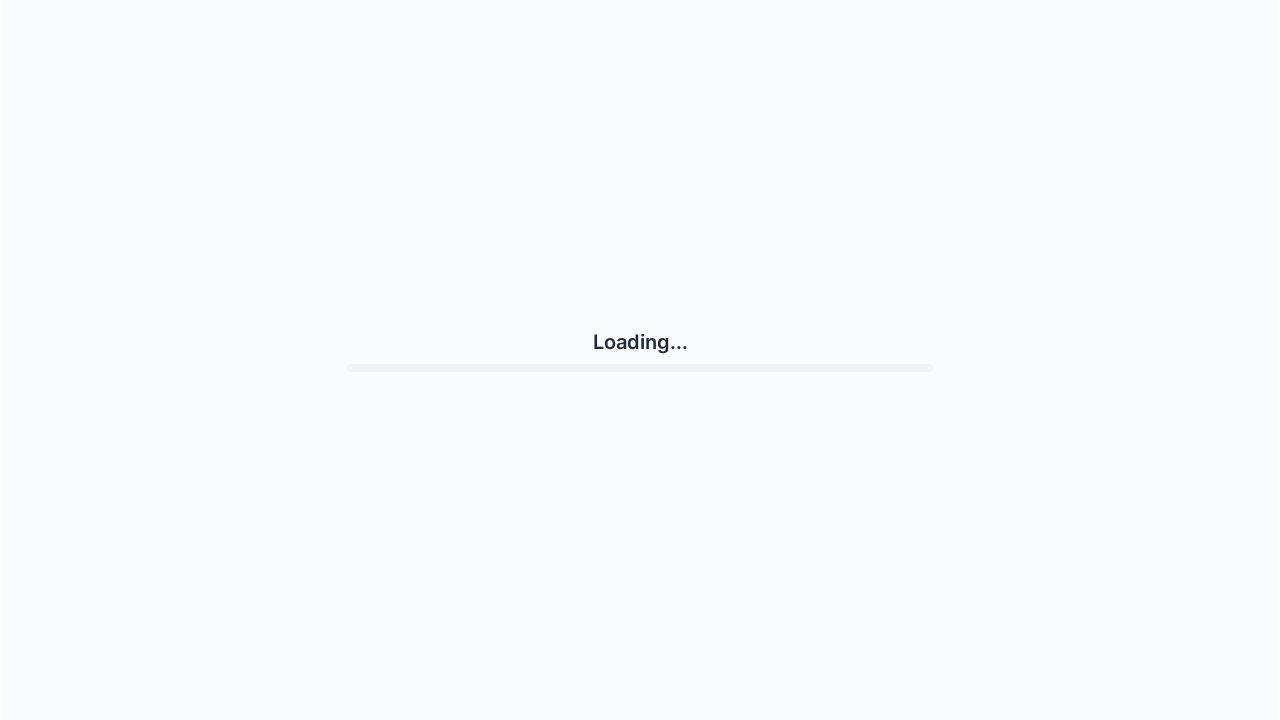scroll, scrollTop: 0, scrollLeft: 0, axis: both 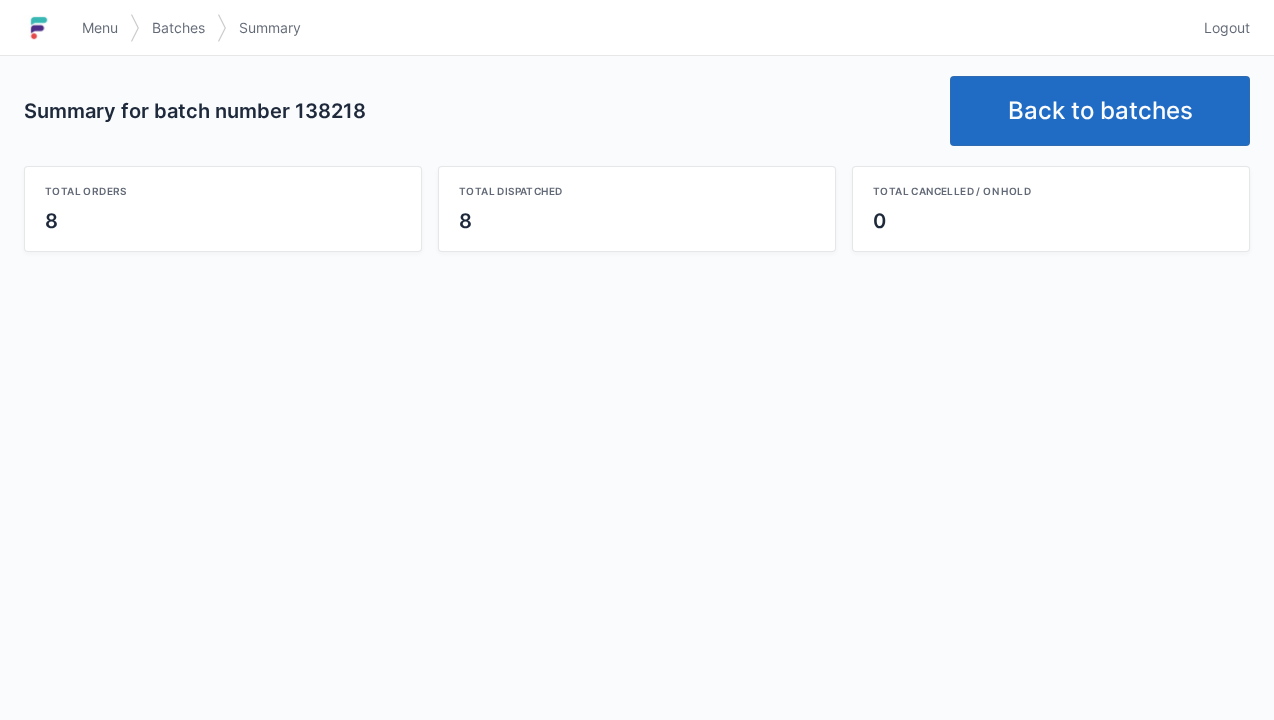 click on "Menu" at bounding box center (100, 28) 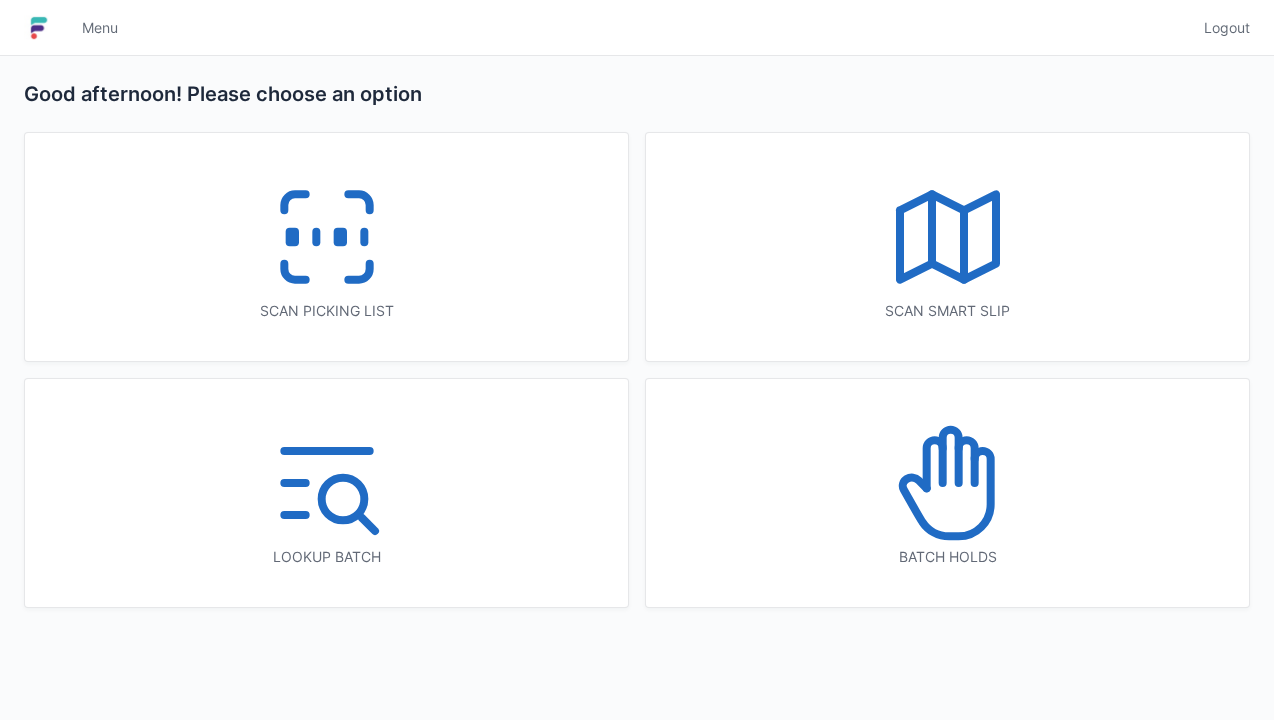 scroll, scrollTop: 0, scrollLeft: 0, axis: both 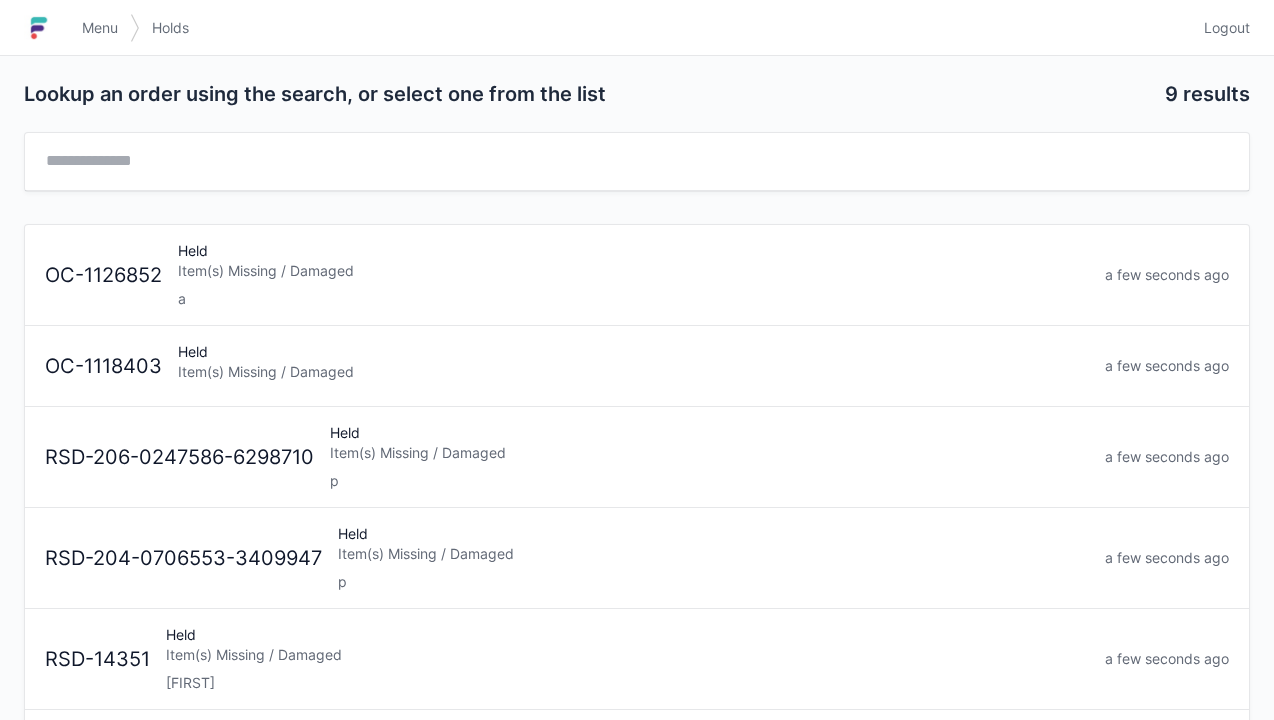 click on "Item(s) Missing / Damaged" at bounding box center [633, 271] 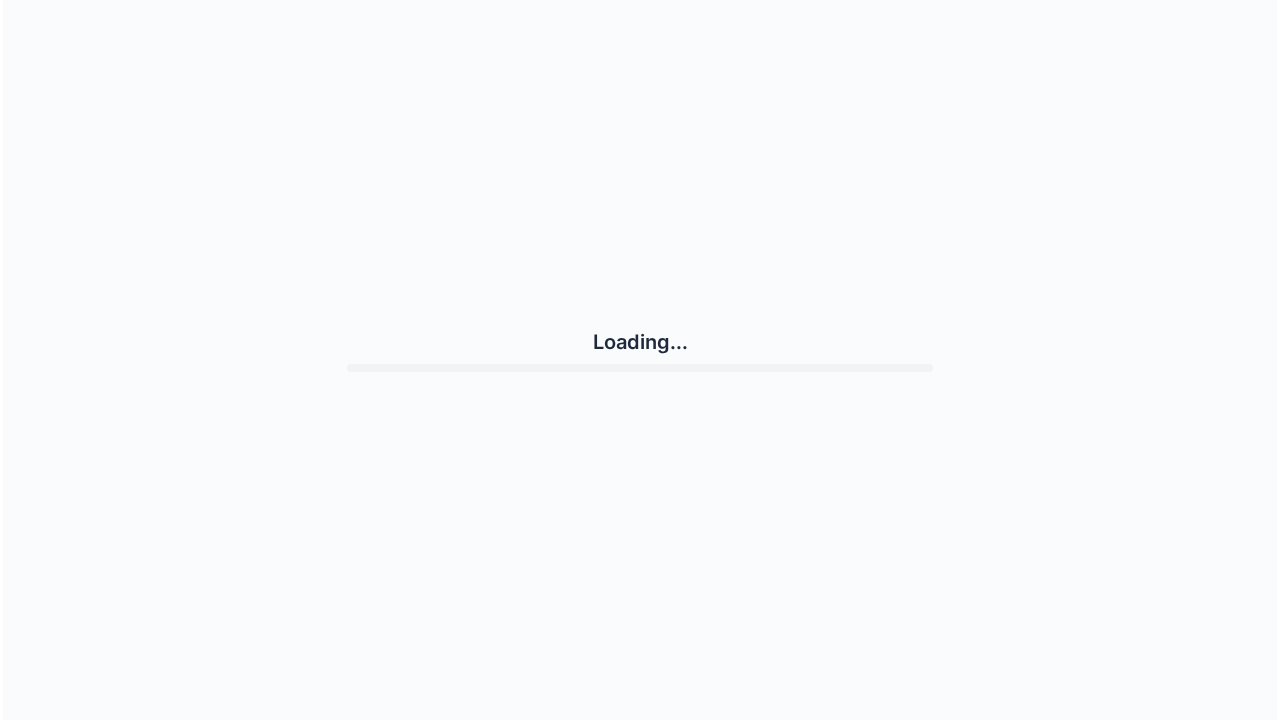 scroll, scrollTop: 0, scrollLeft: 0, axis: both 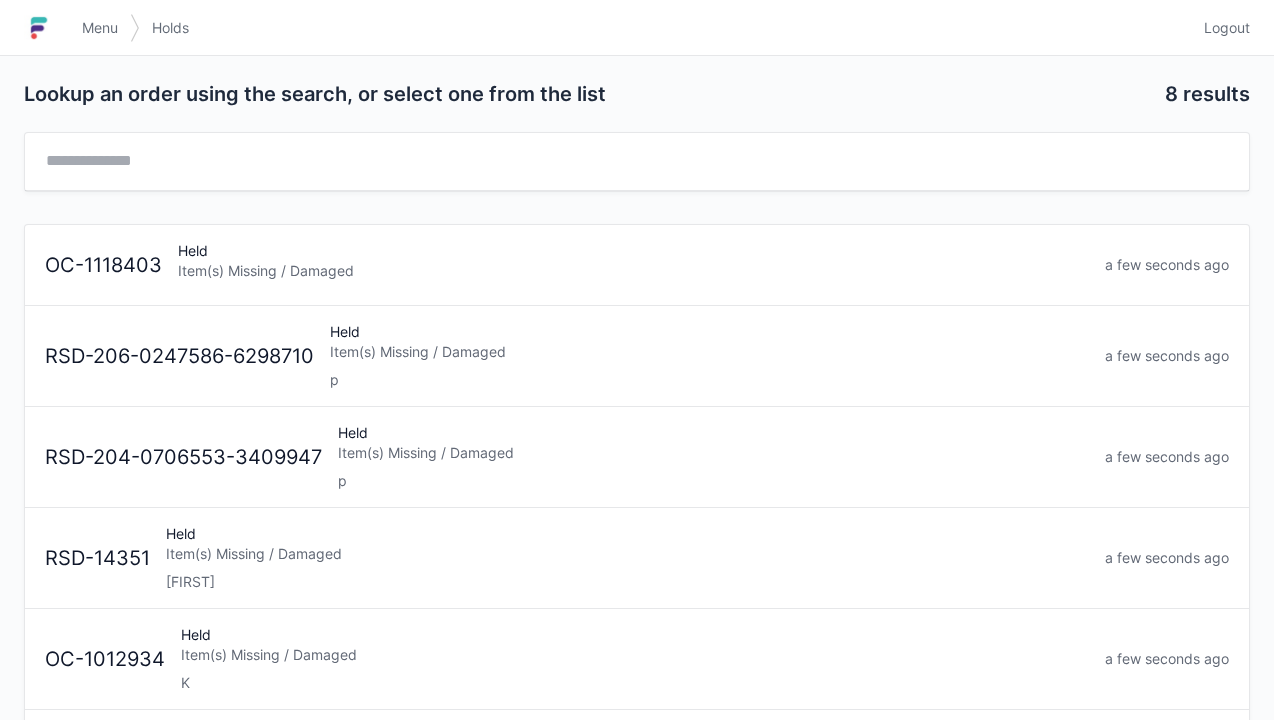 click on "Logout" at bounding box center [1227, 28] 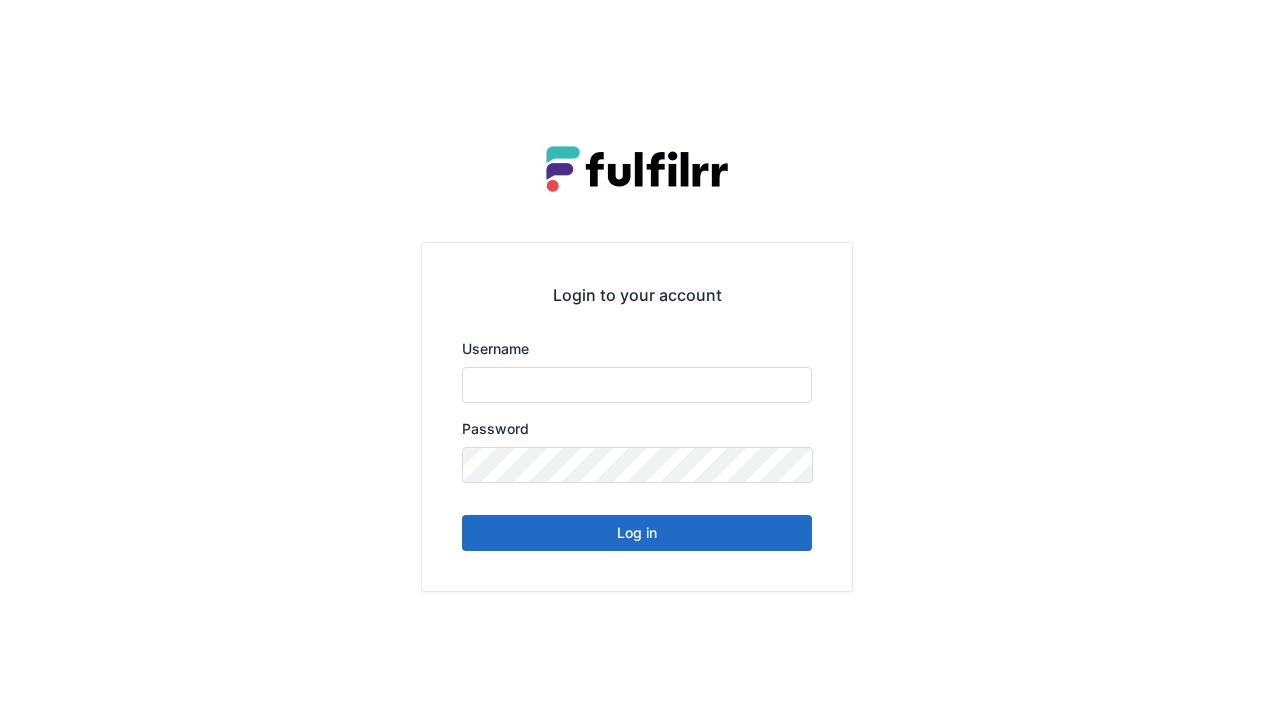 scroll, scrollTop: 0, scrollLeft: 0, axis: both 